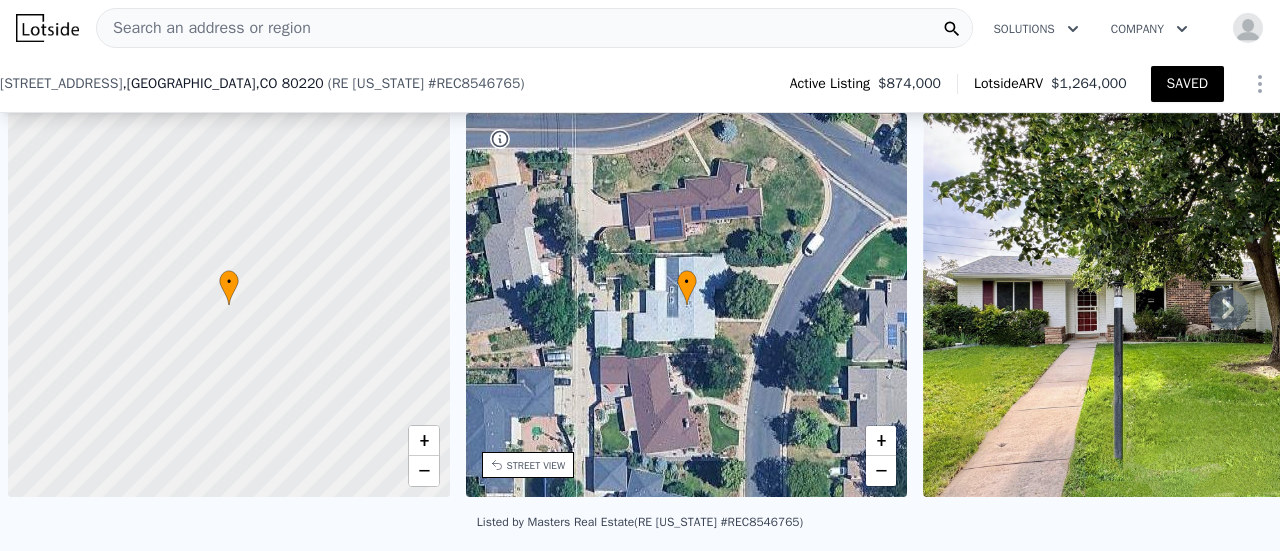 scroll, scrollTop: 0, scrollLeft: 0, axis: both 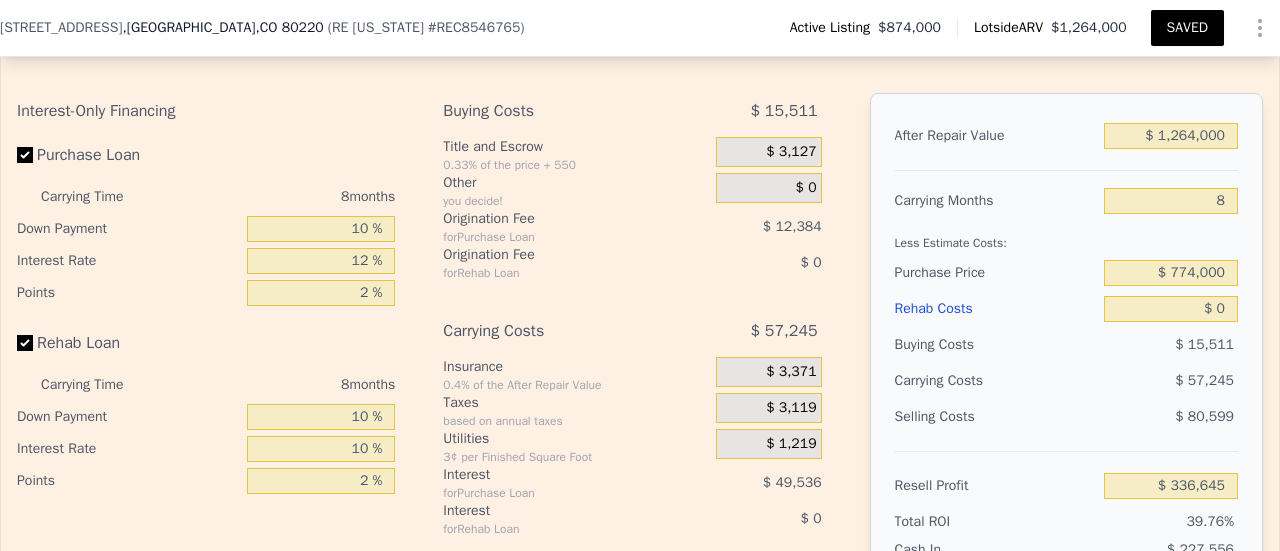 type on "7" 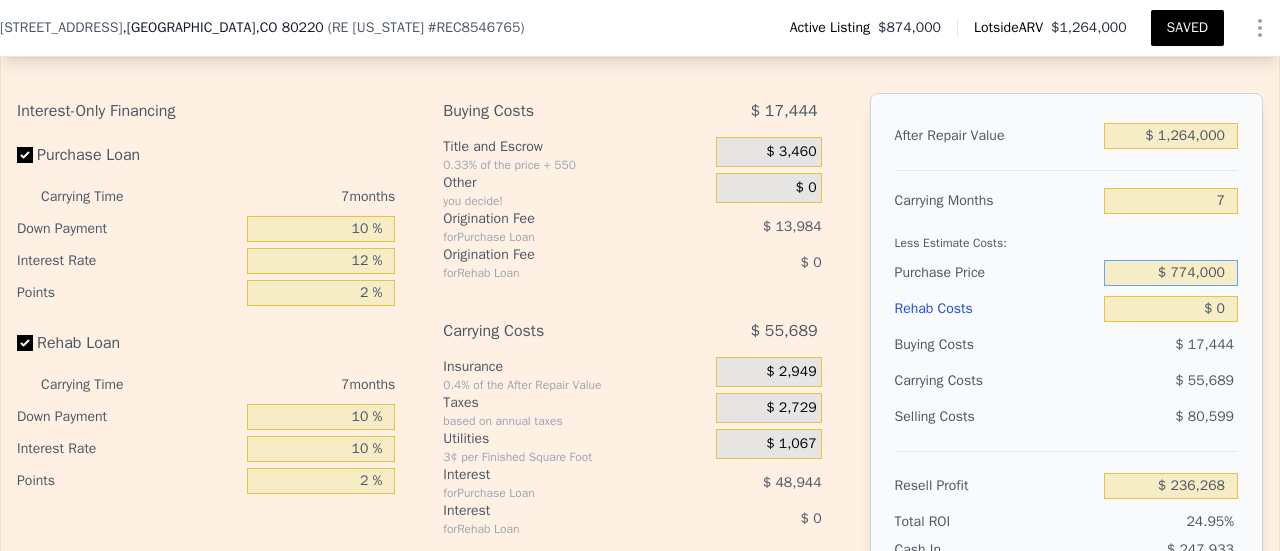 click on "$ 774,000" at bounding box center (1171, 273) 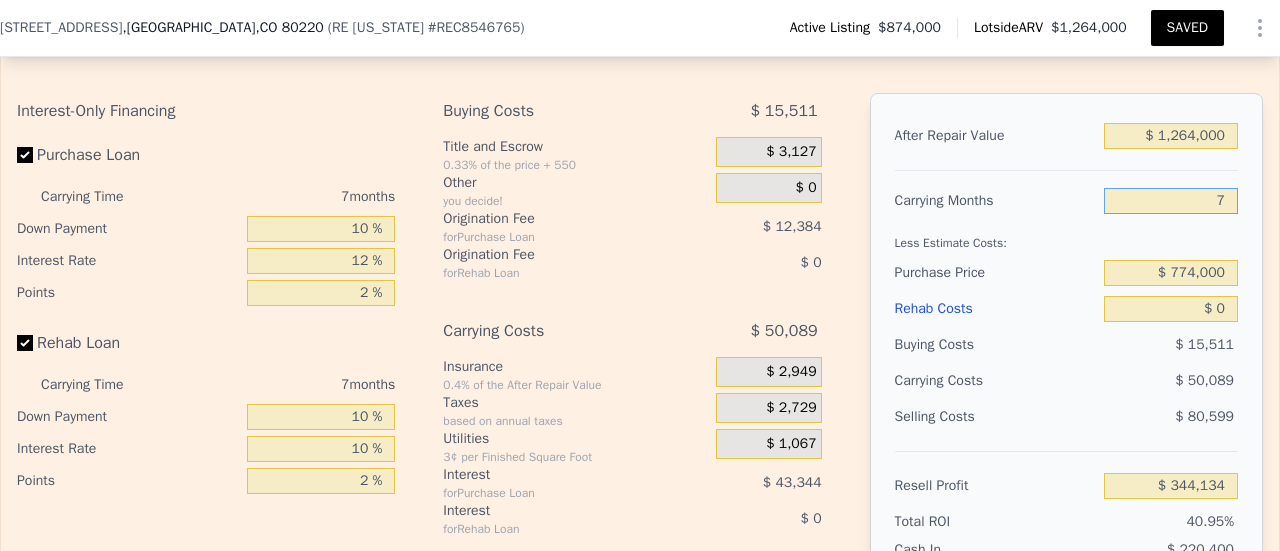 type on "$ 343,801" 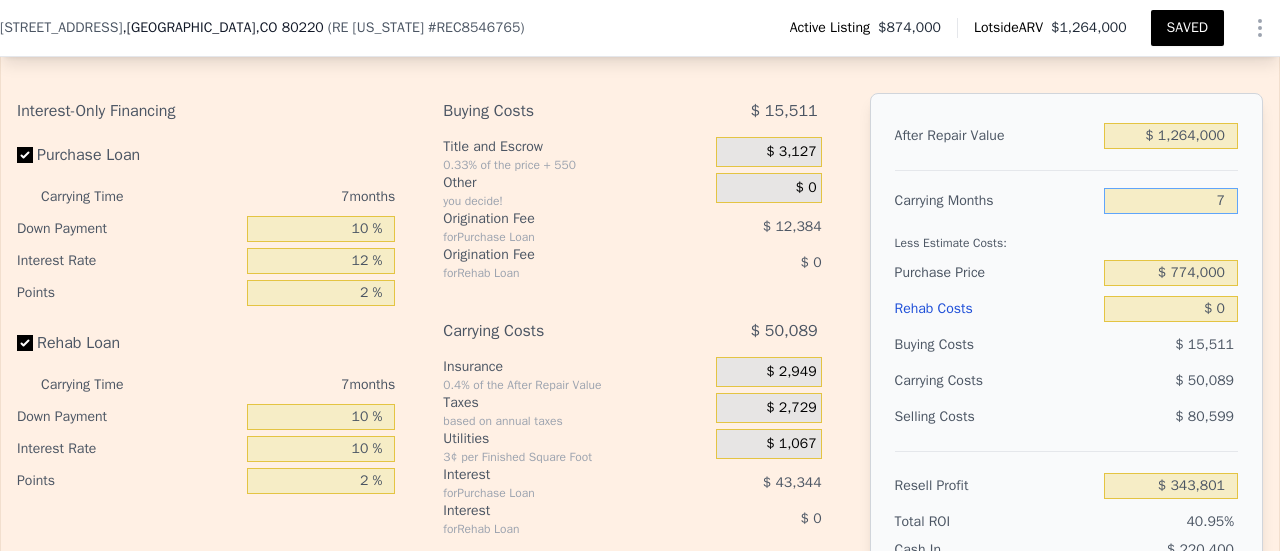 drag, startPoint x: 1214, startPoint y: 223, endPoint x: 1197, endPoint y: 236, distance: 21.400934 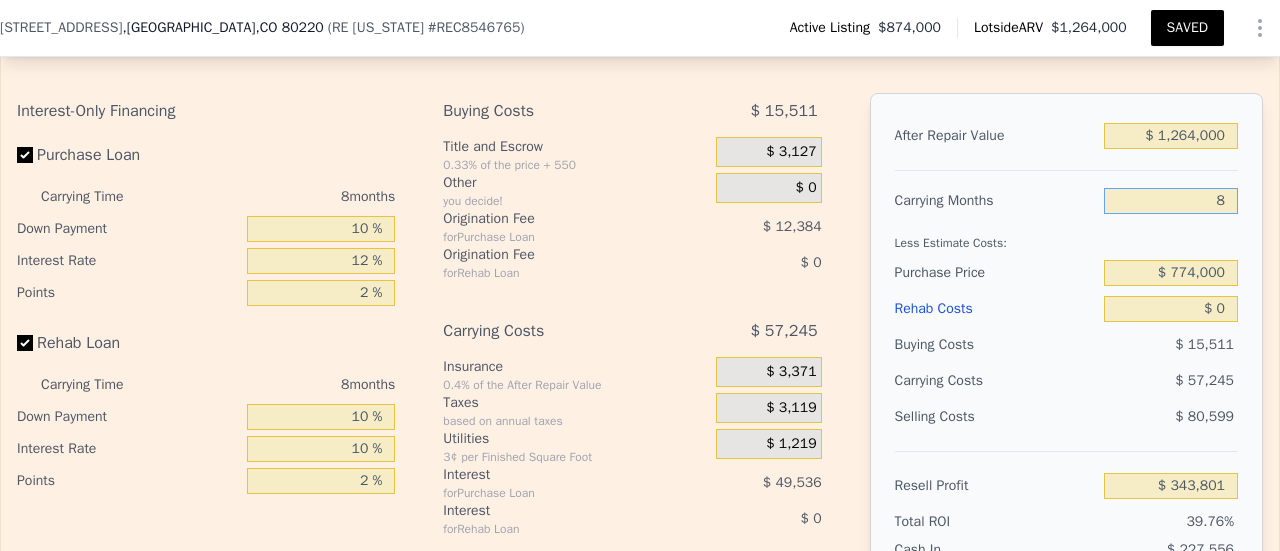 type on "$ 336,645" 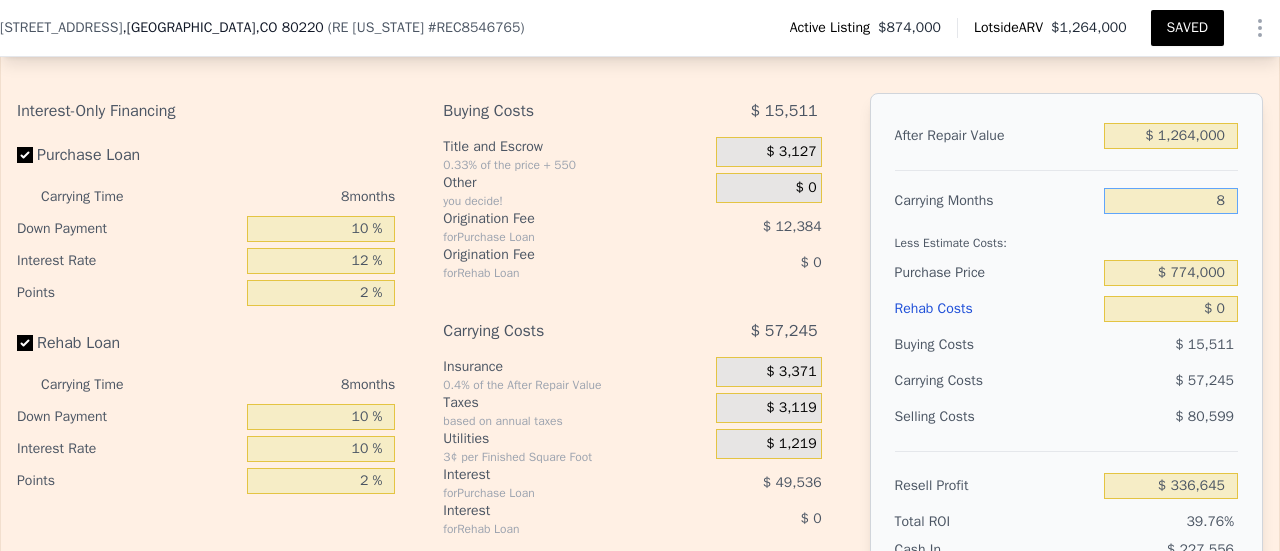 type on "8" 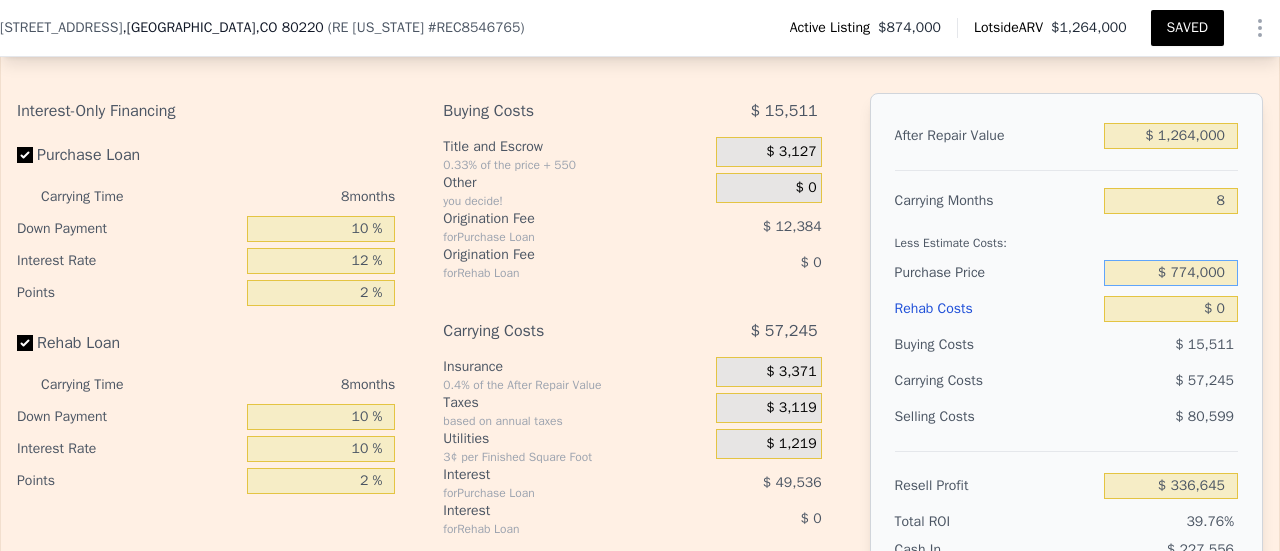 click on "$ 774,000" at bounding box center (1171, 273) 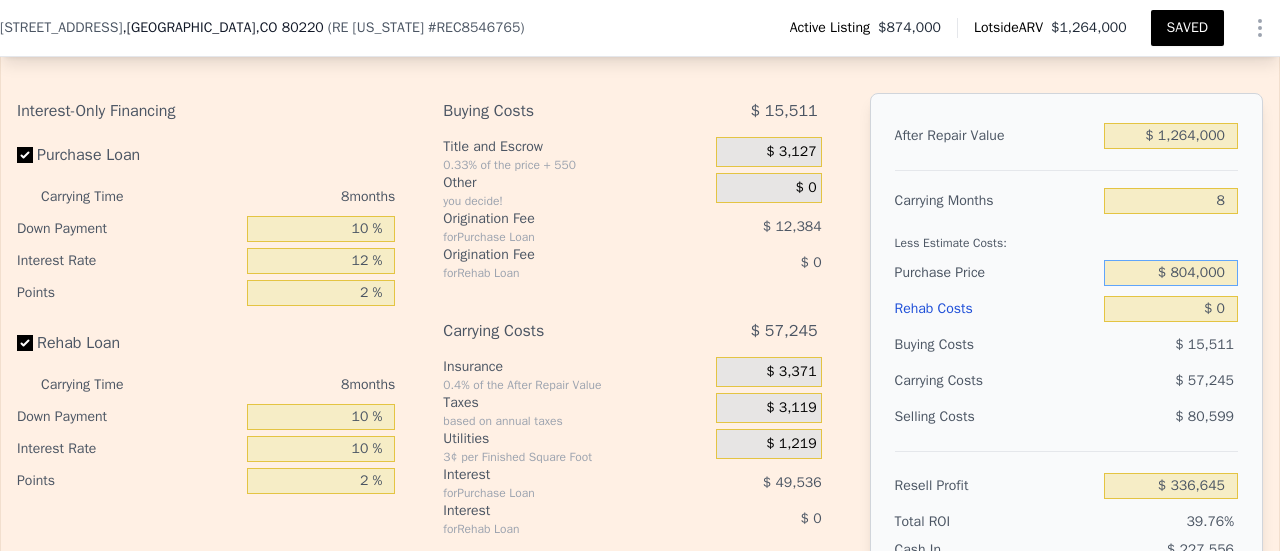 type on "$ 804,000" 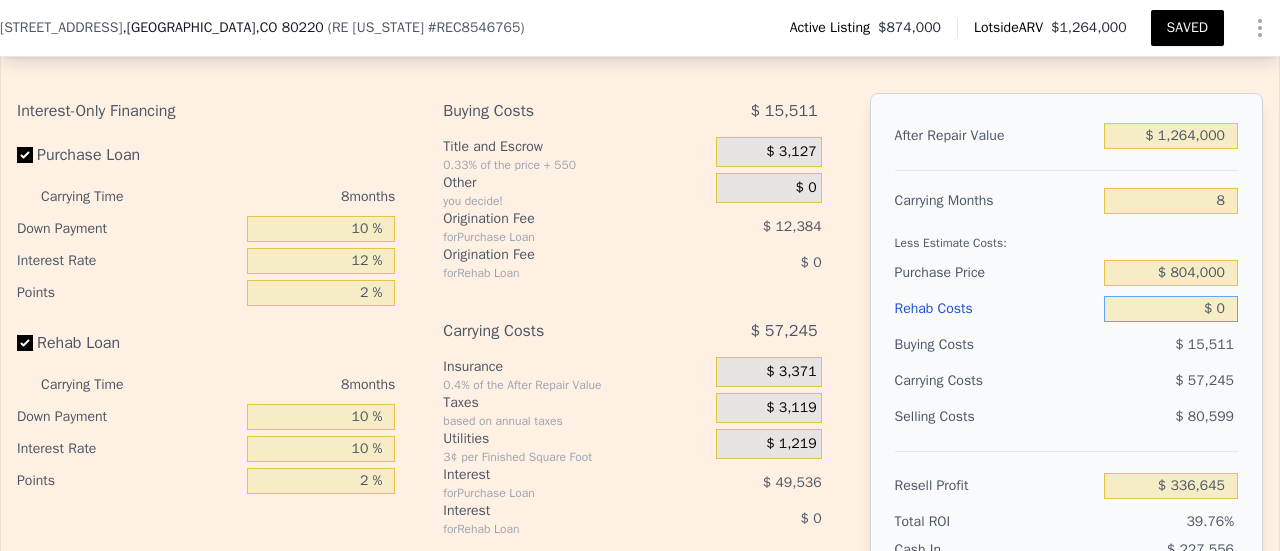 click on "$ 0" at bounding box center [1171, 309] 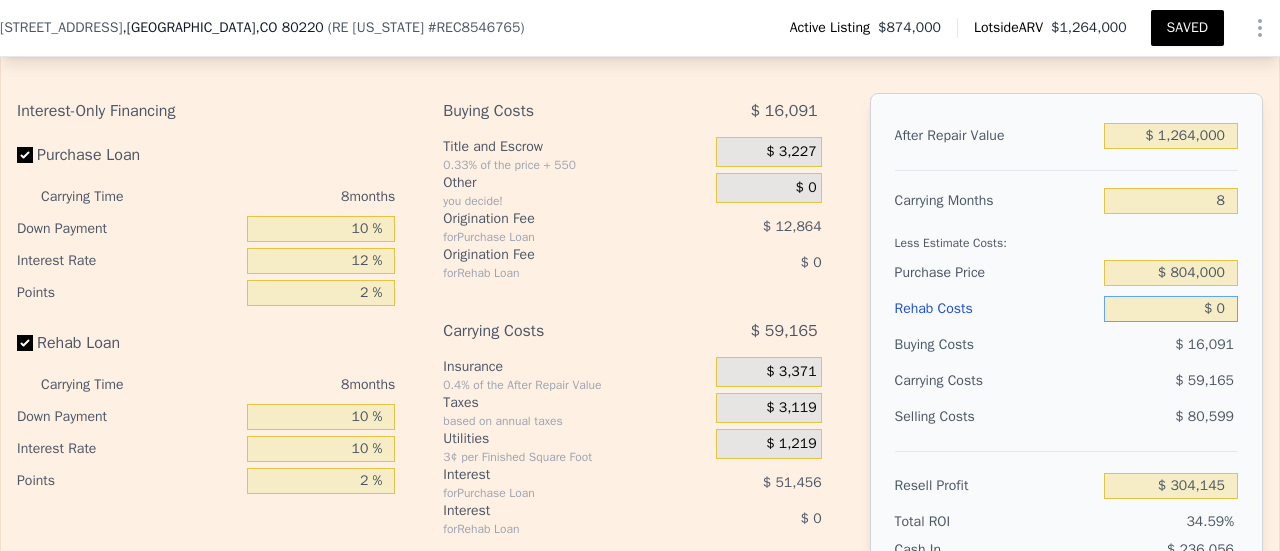 click on "$ 0" at bounding box center (1171, 309) 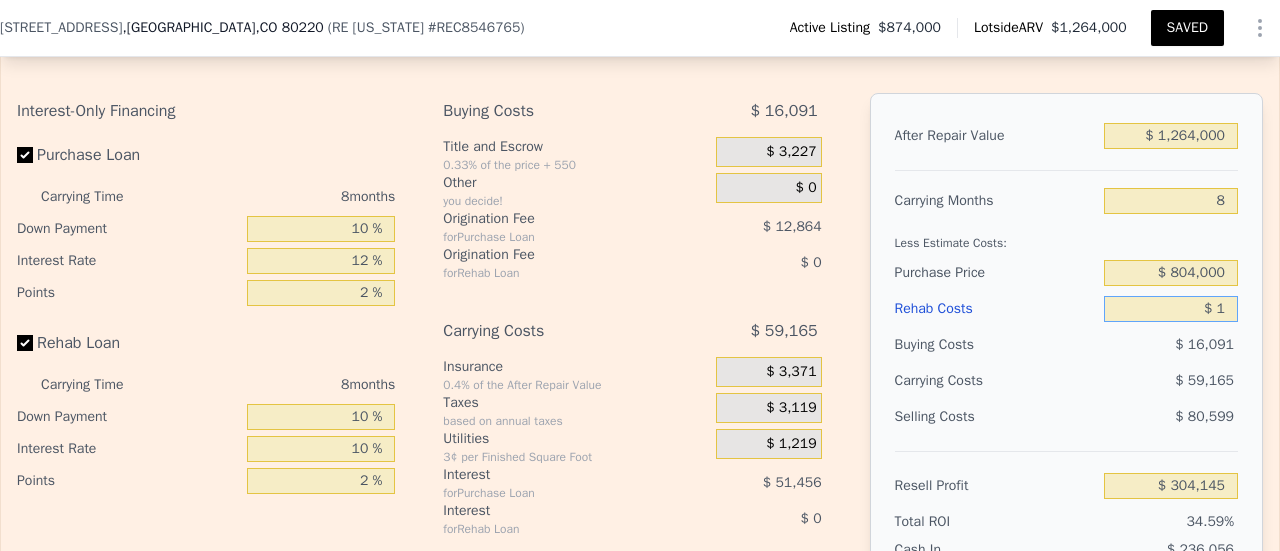 type on "$ 304,144" 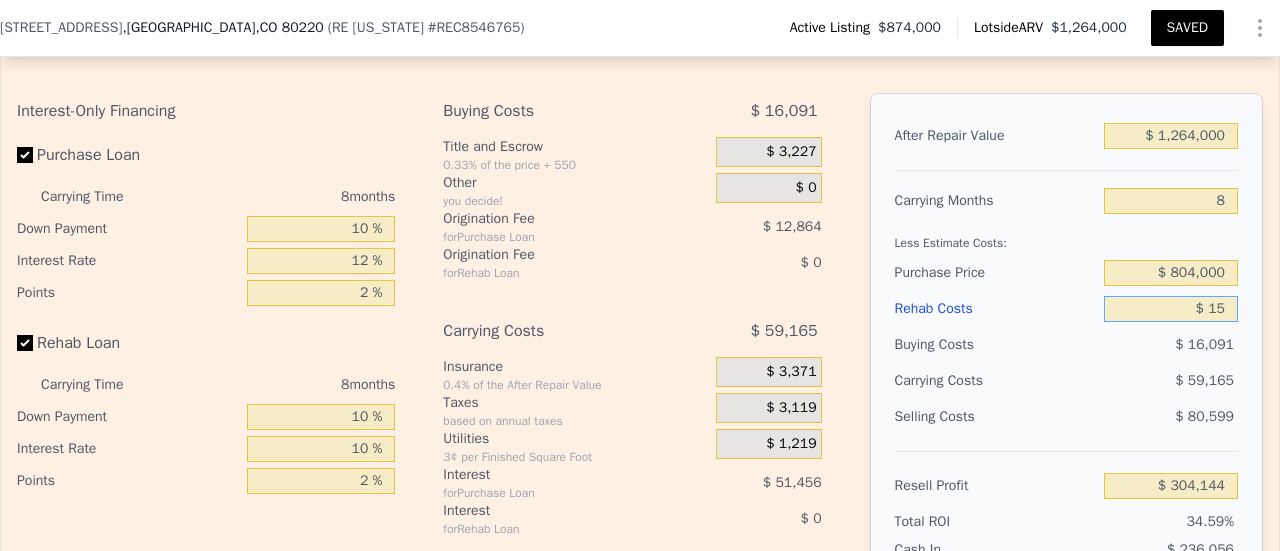 type on "$ 150" 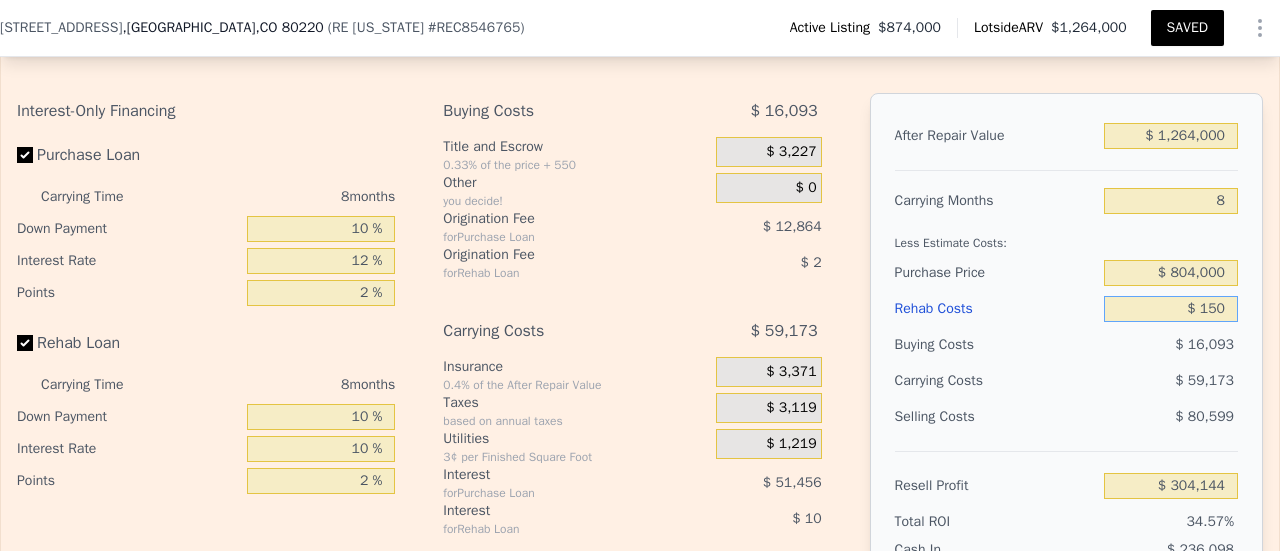 type on "$ 303,985" 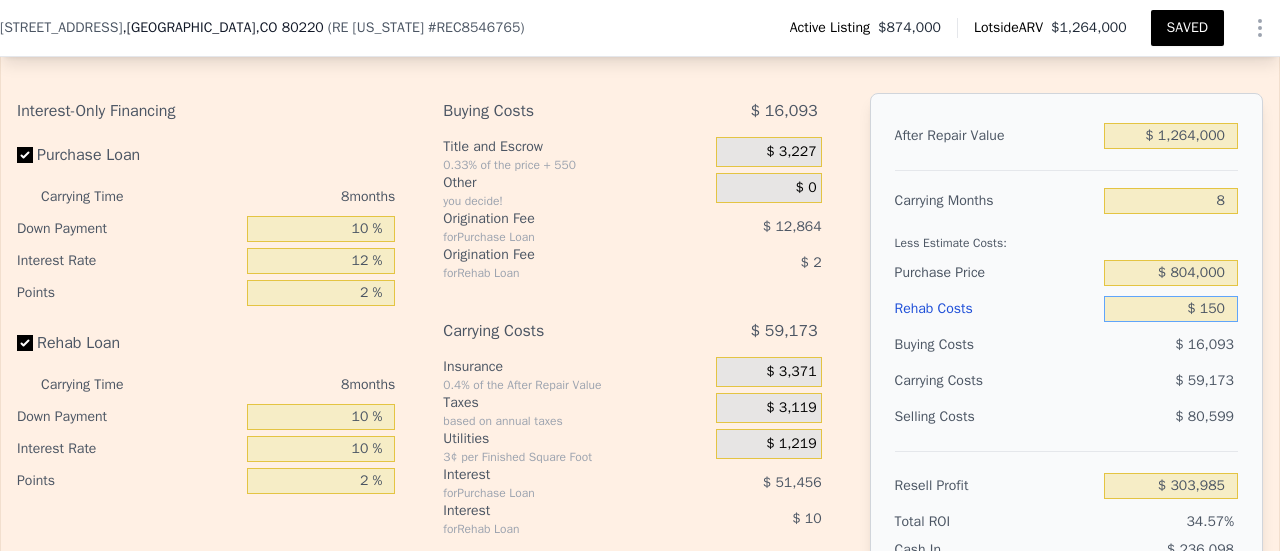 type on "$ 15" 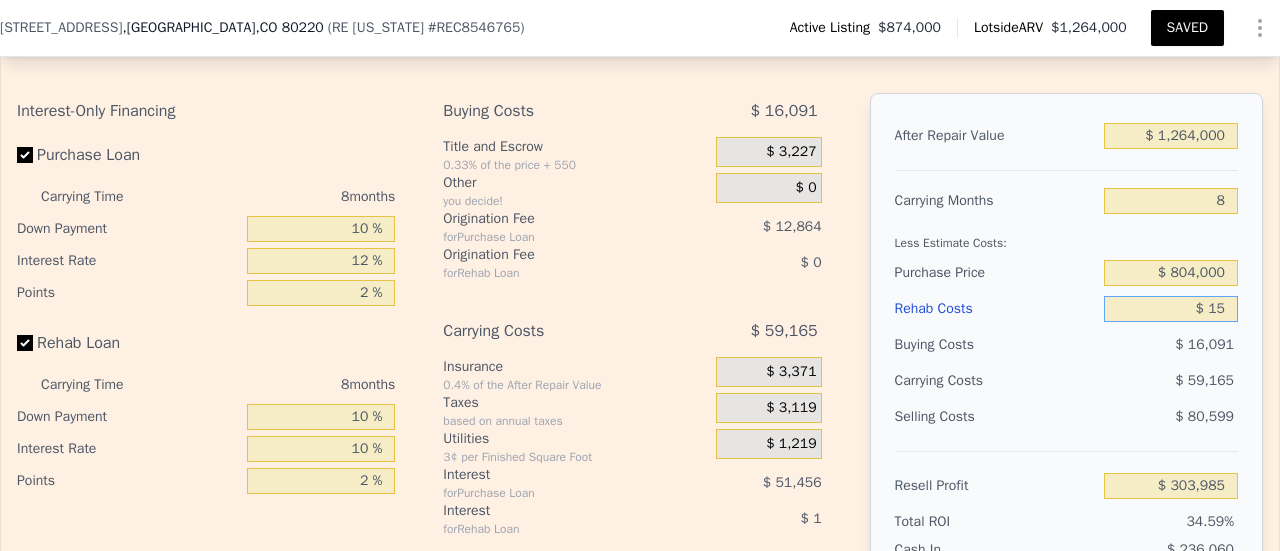 type on "$ 304,130" 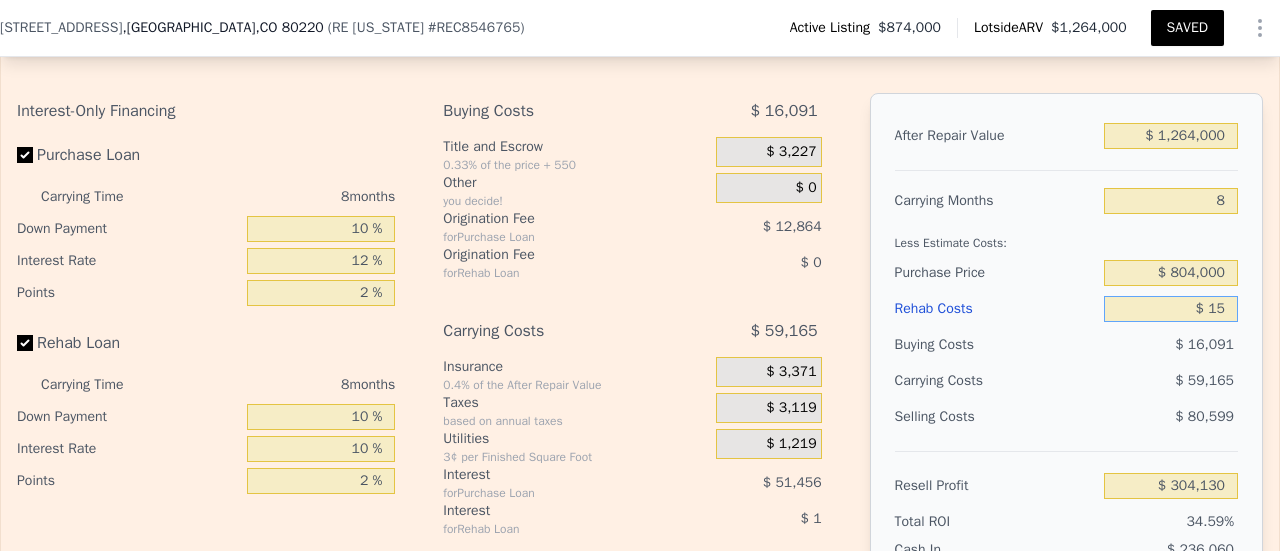 type on "$ 1" 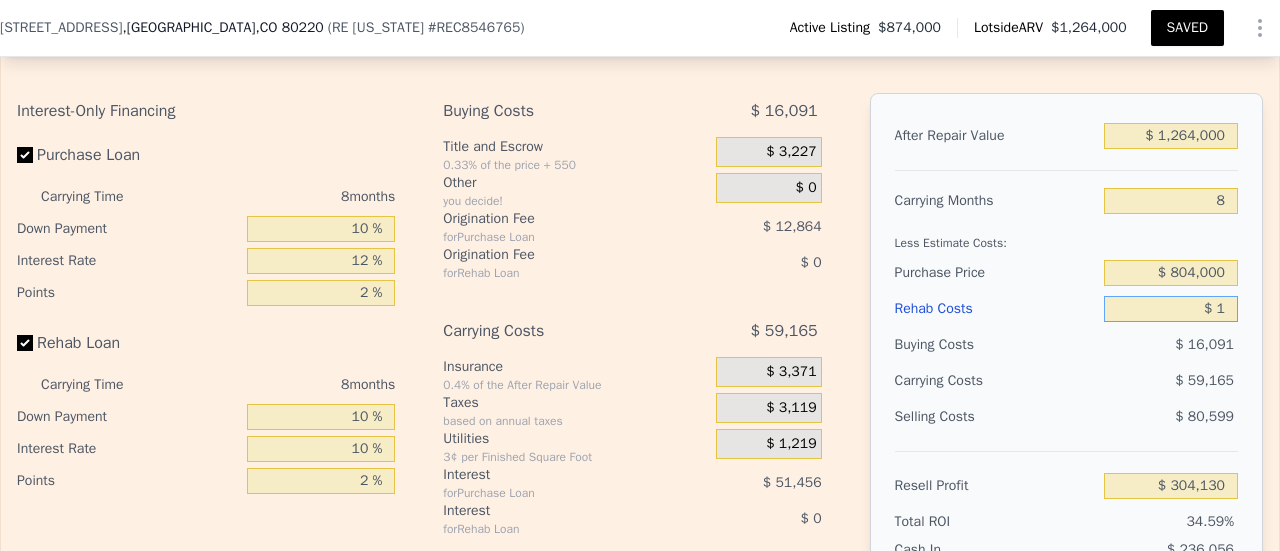 type on "$ 304,144" 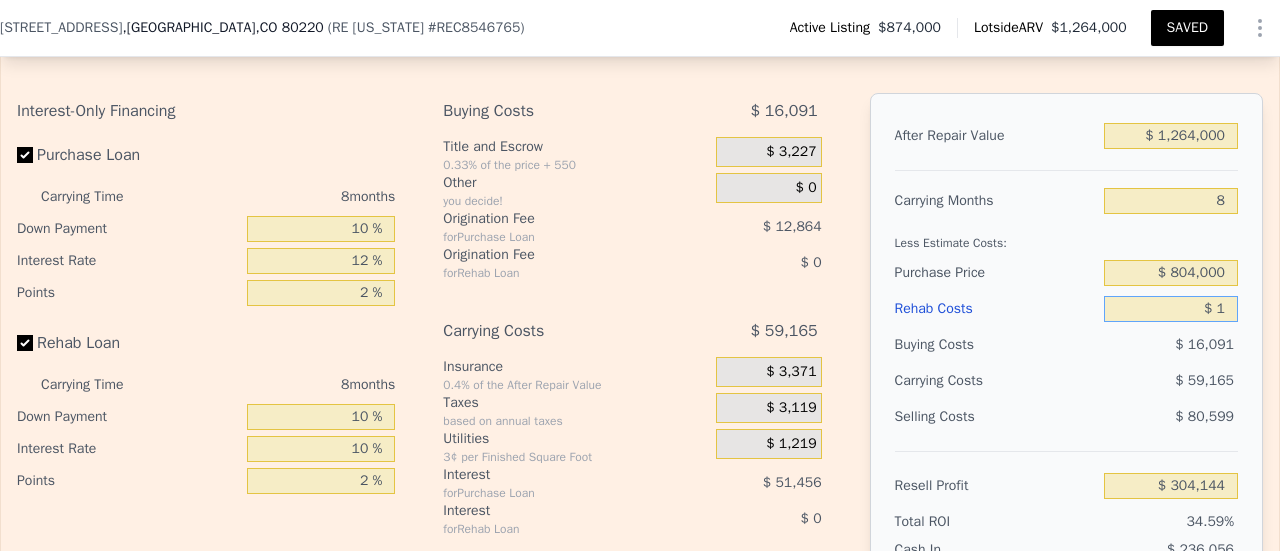 type on "$ 12" 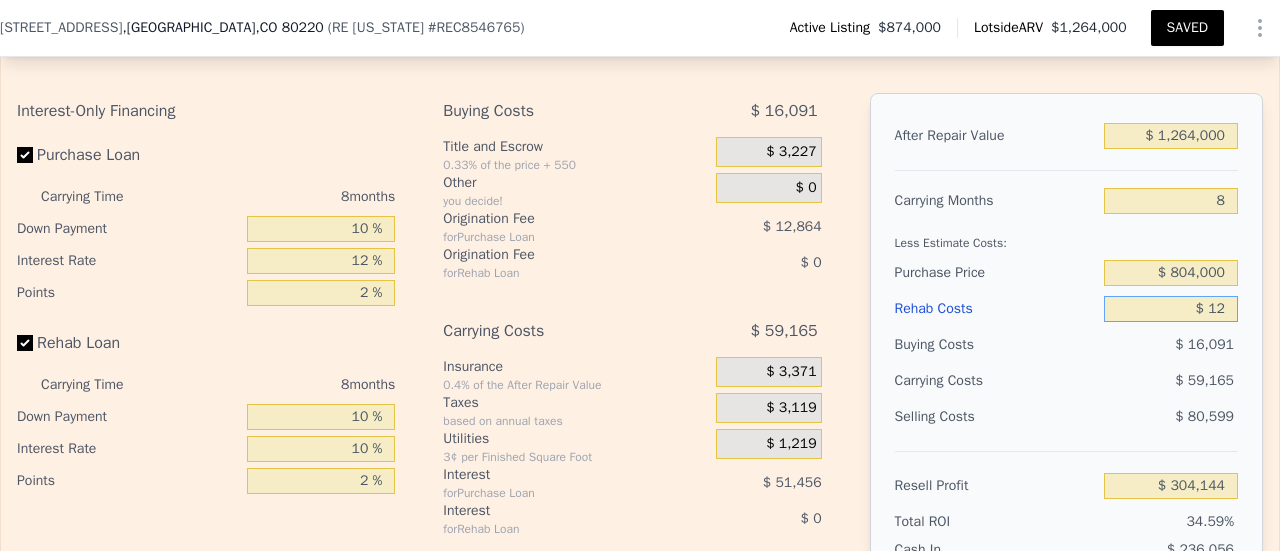 type on "$ 304,133" 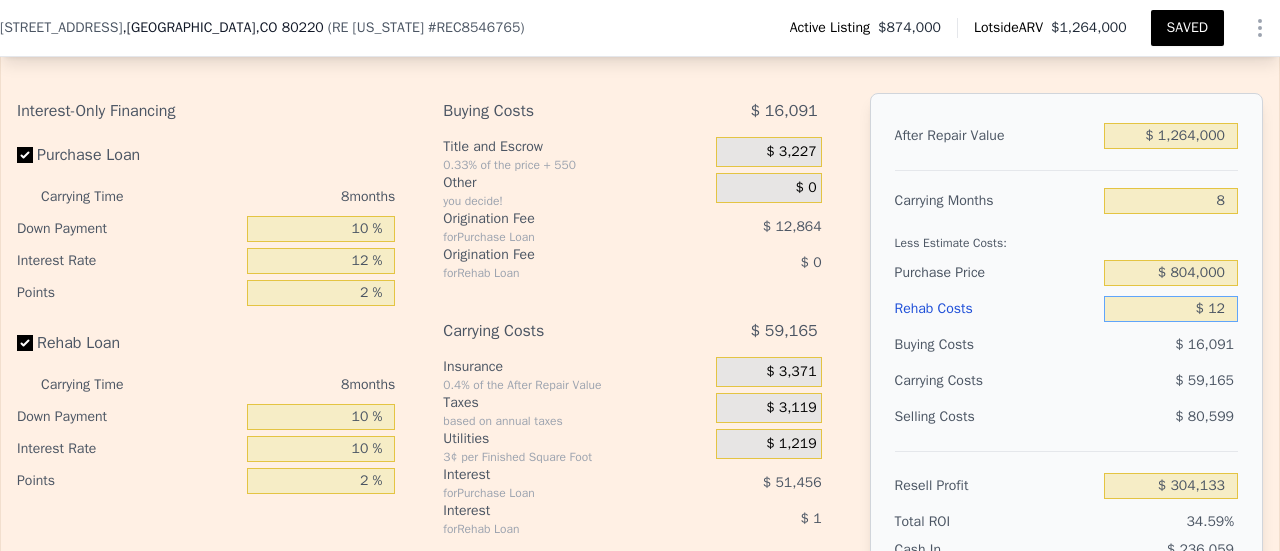 type on "$ 125" 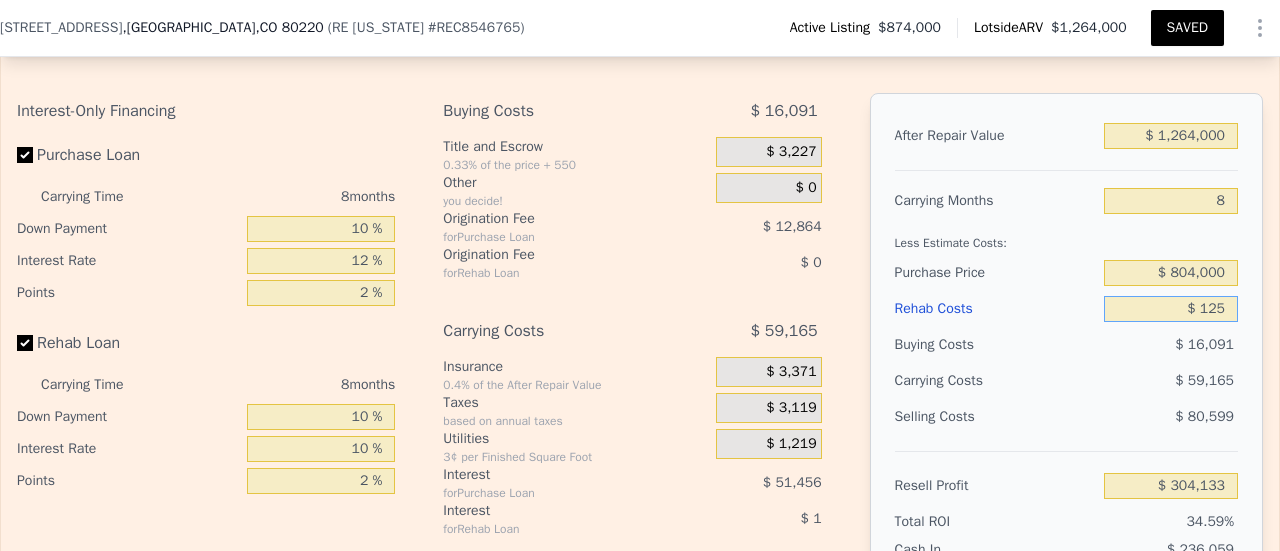type on "$ 304,010" 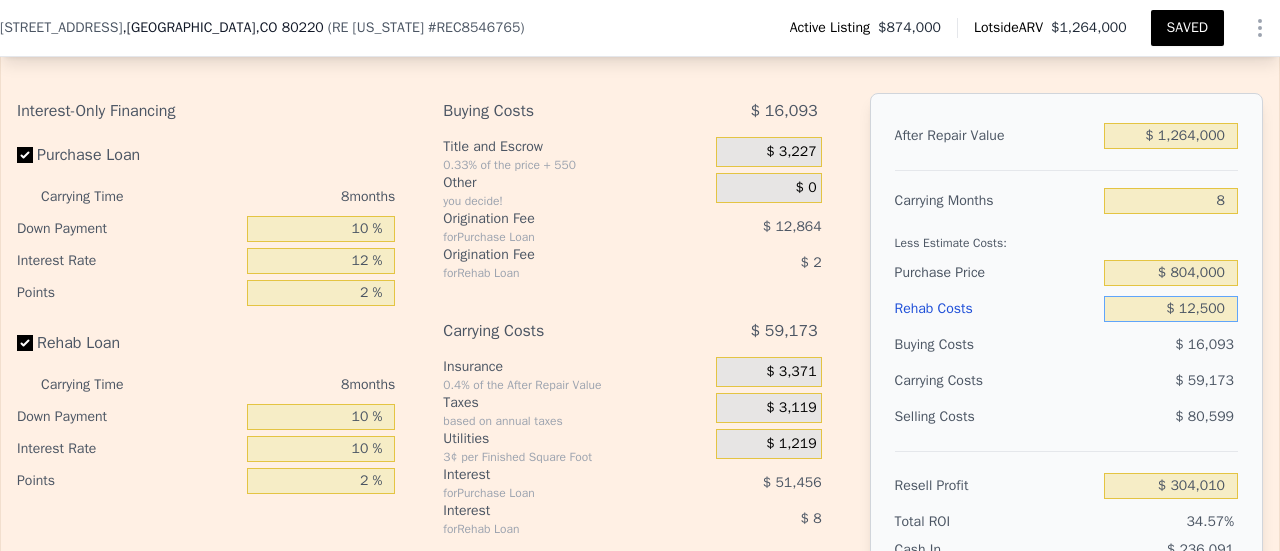type on "$ 125,000" 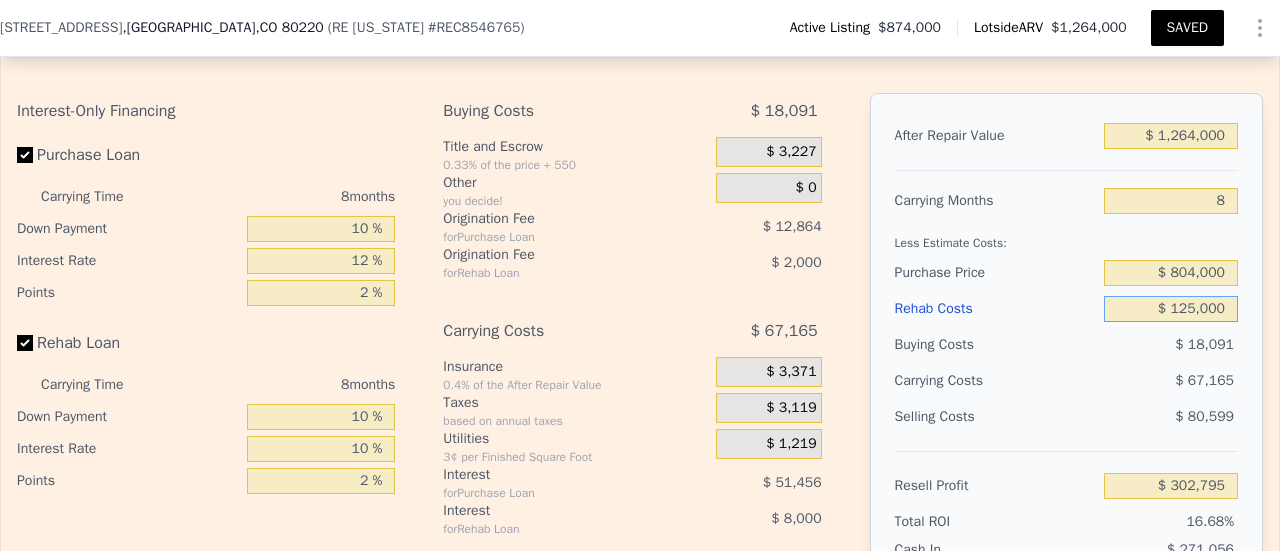 type on "$ 169,145" 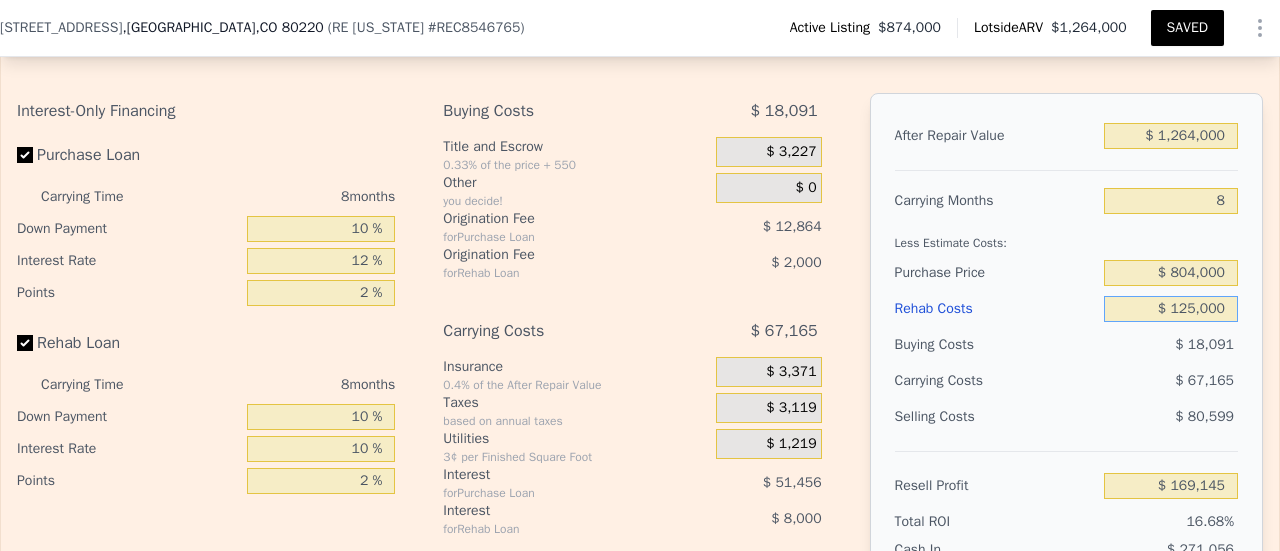 type on "$ 125,000" 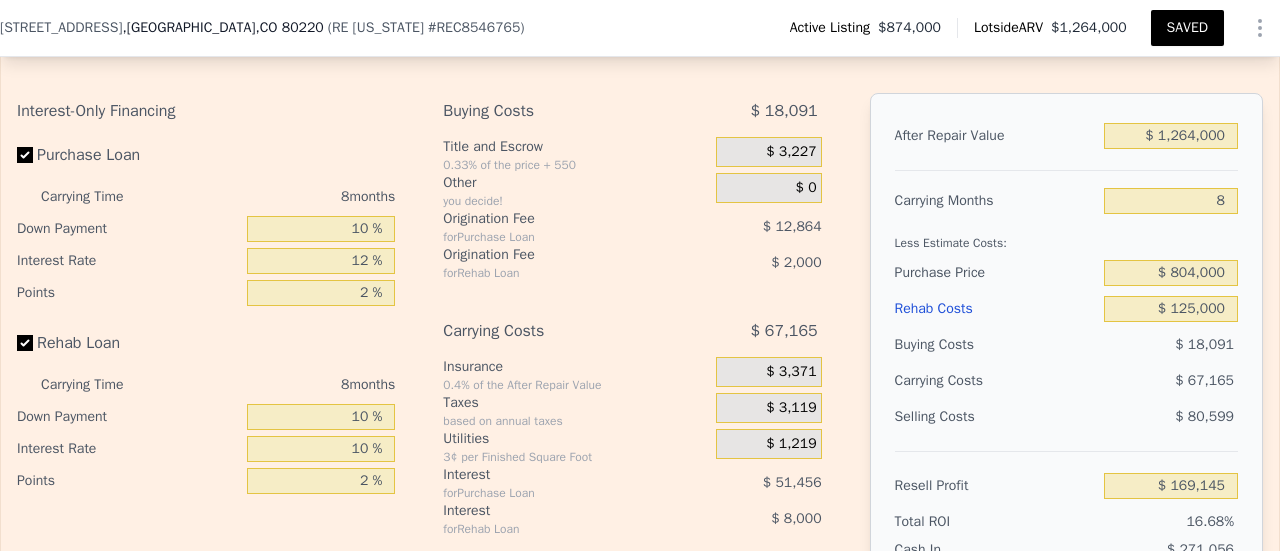 click on "$ 67,165" at bounding box center [1133, 381] 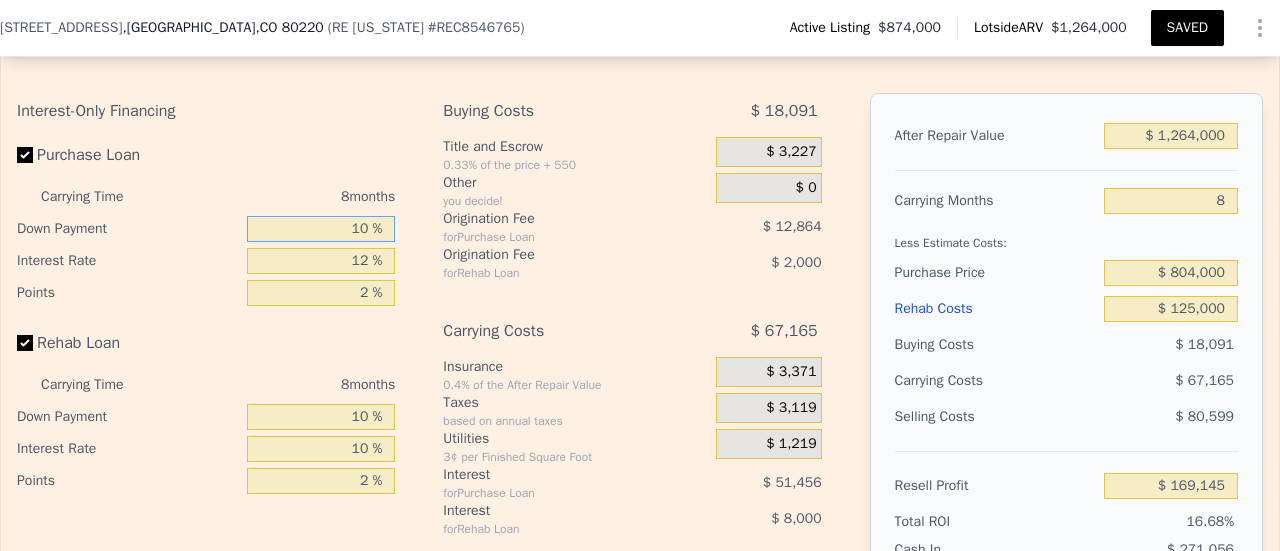 click on "10 %" at bounding box center (321, 229) 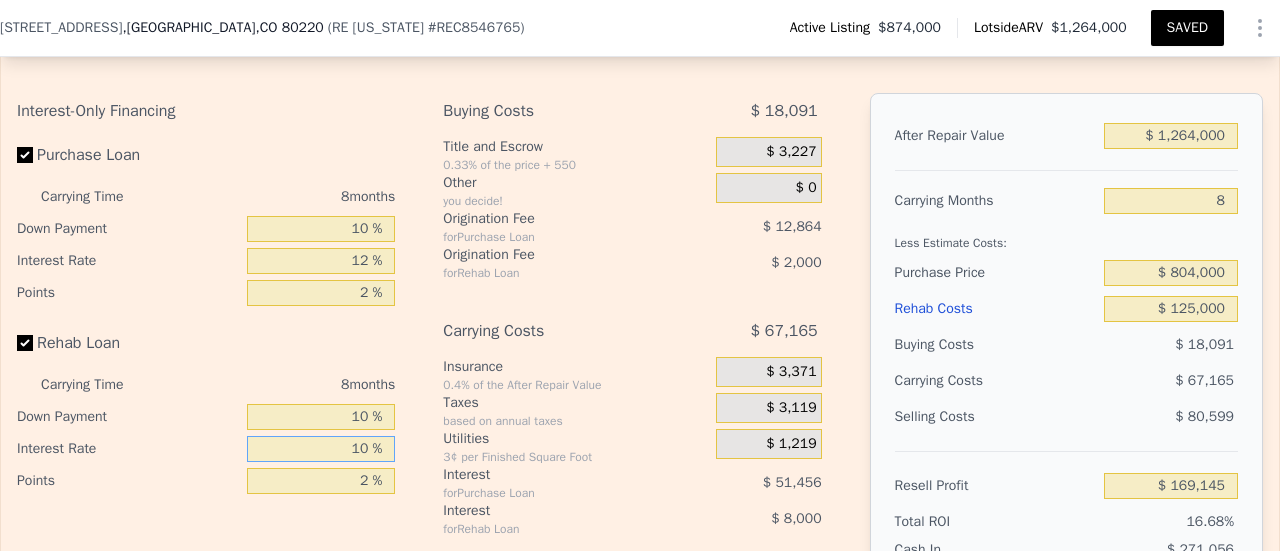 click on "10 %" at bounding box center [321, 449] 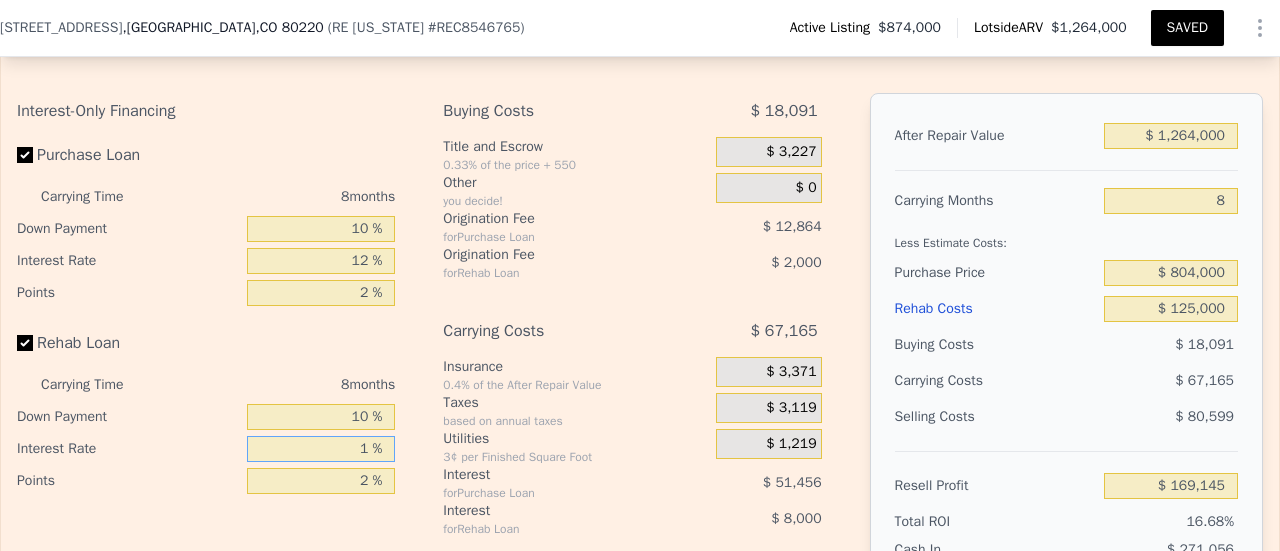 type on "$ 176,481" 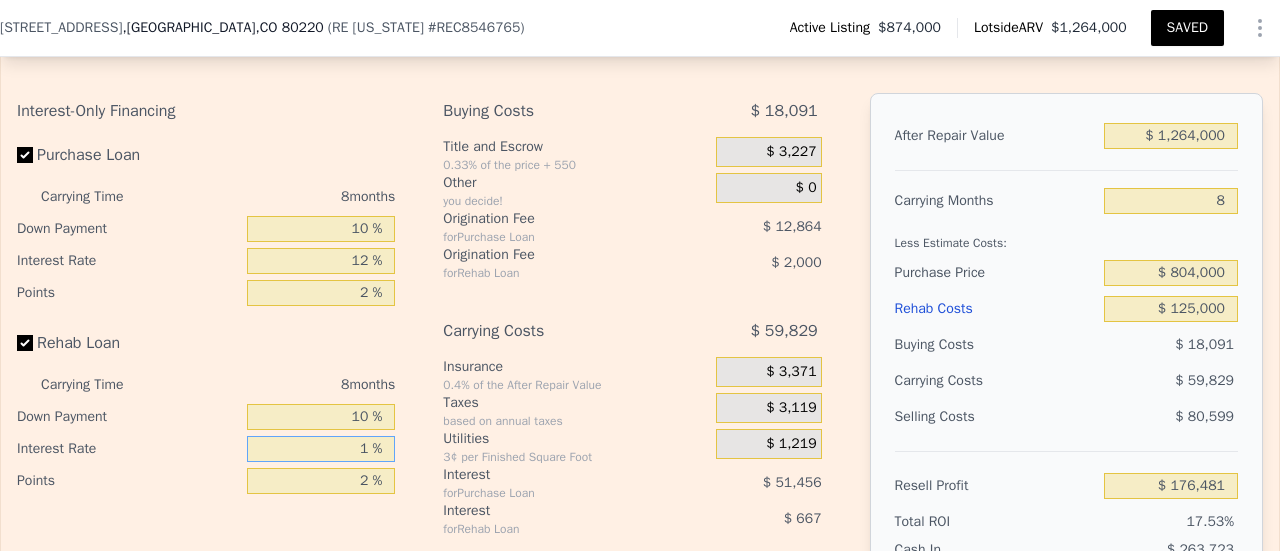 type on "12 %" 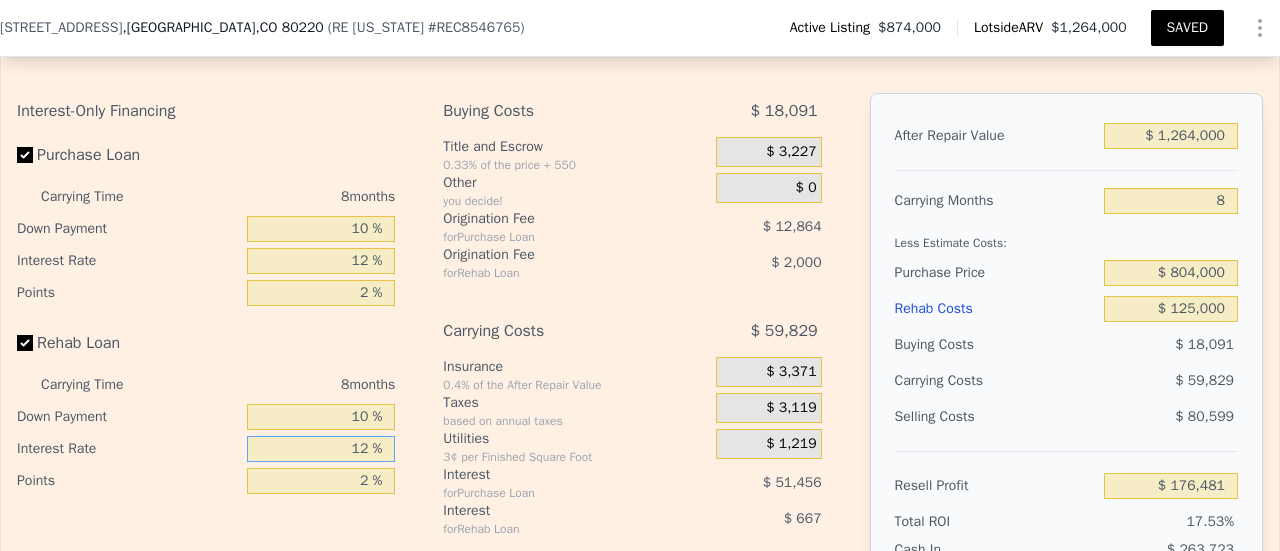 type on "$ 169,145" 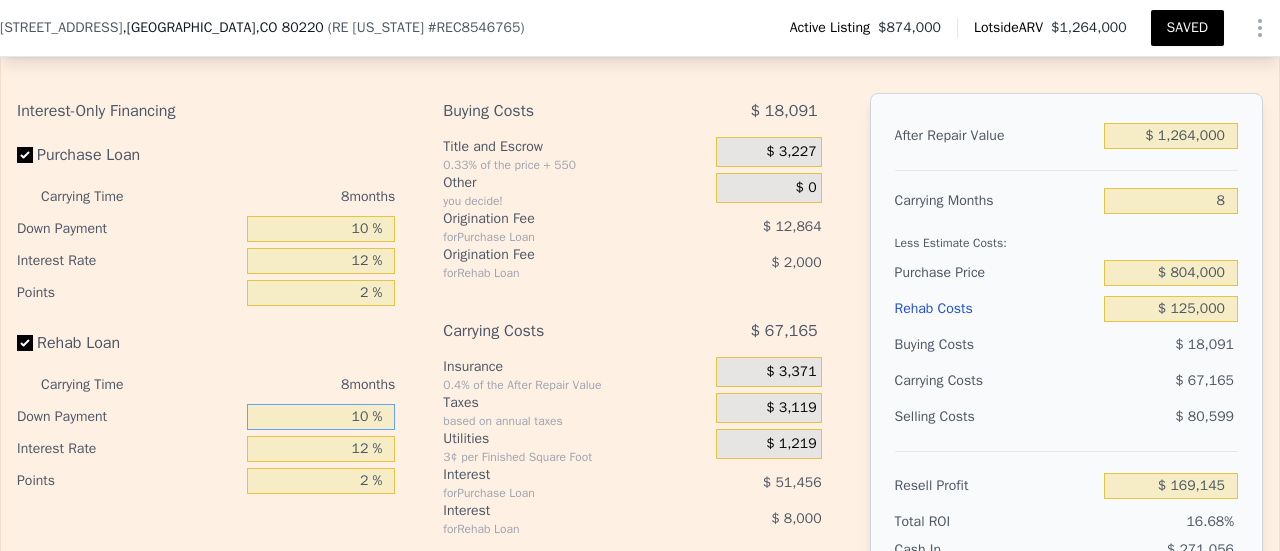 click on "10 %" at bounding box center (321, 417) 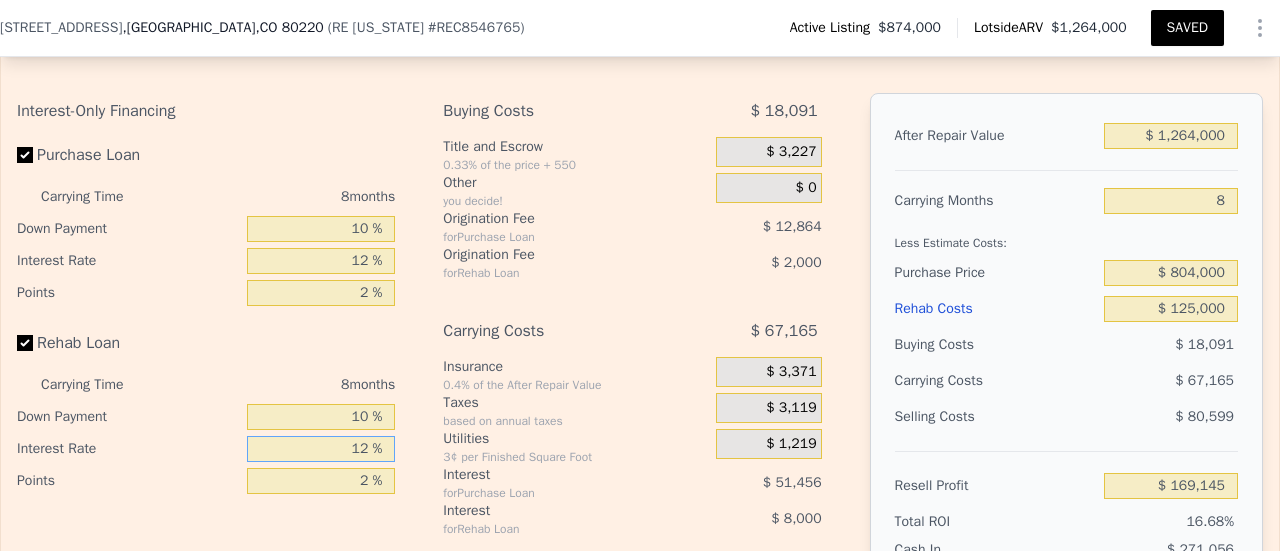 click on "12 %" at bounding box center (321, 449) 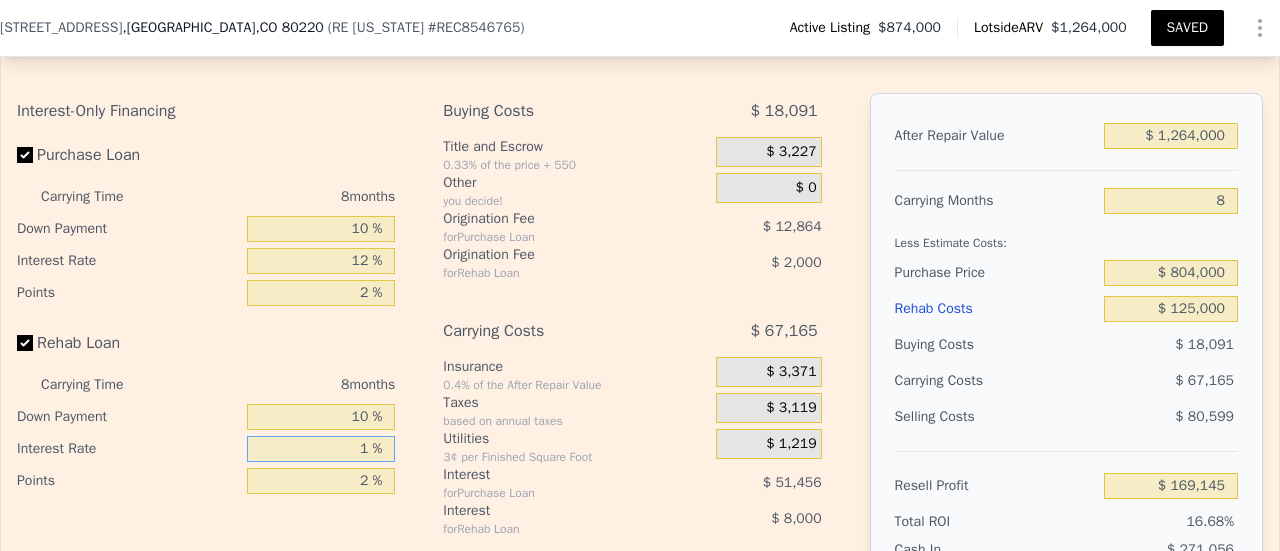 type on "$ 176,481" 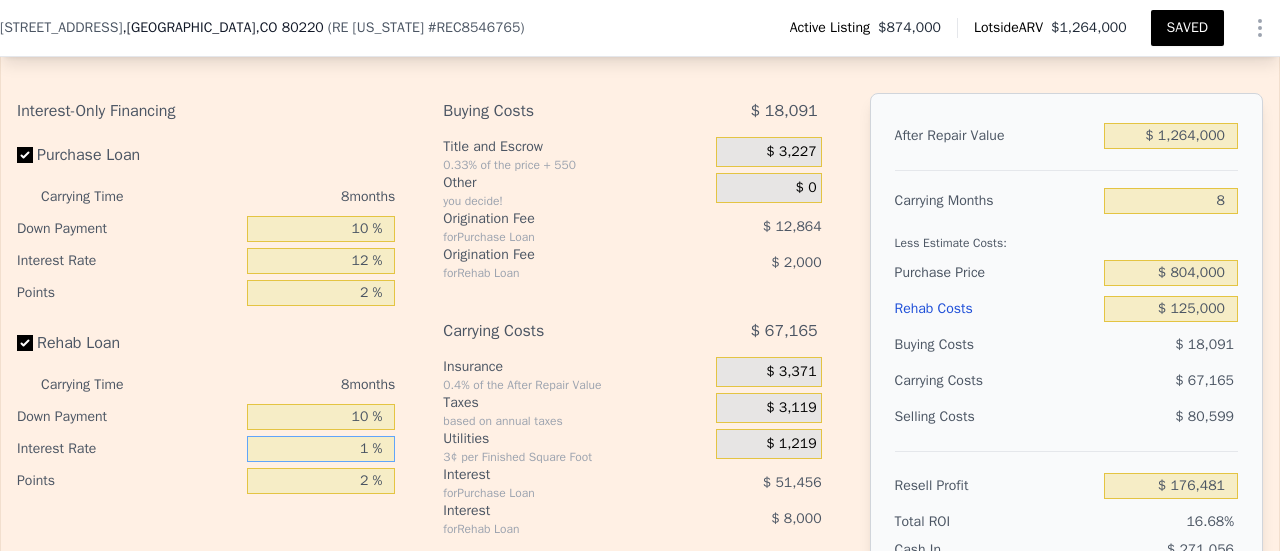 type on "11 %" 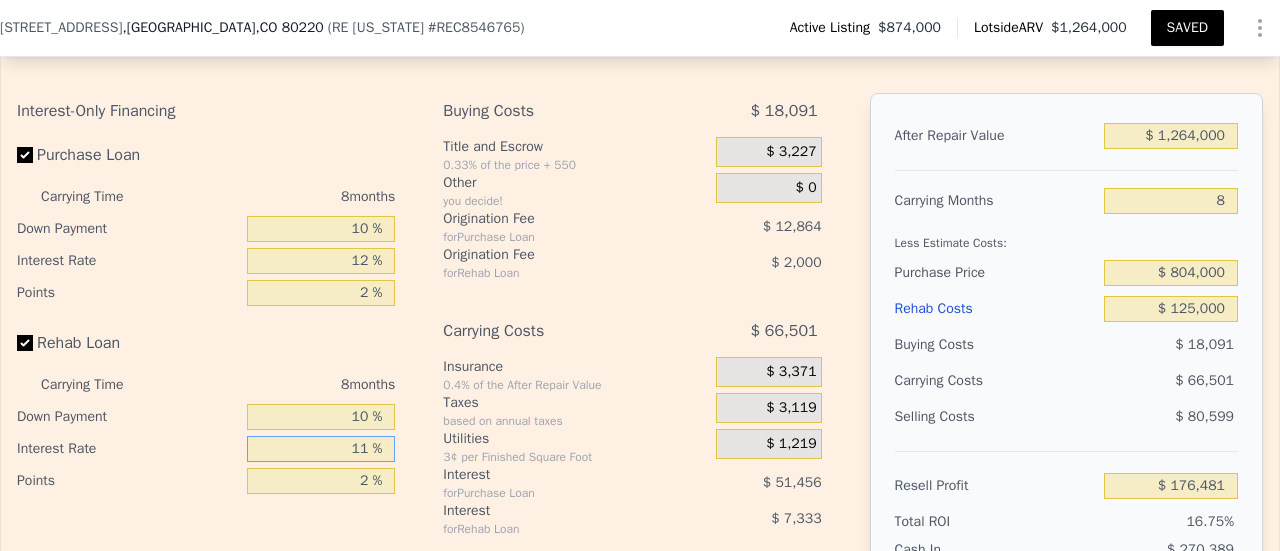type on "$ 169,809" 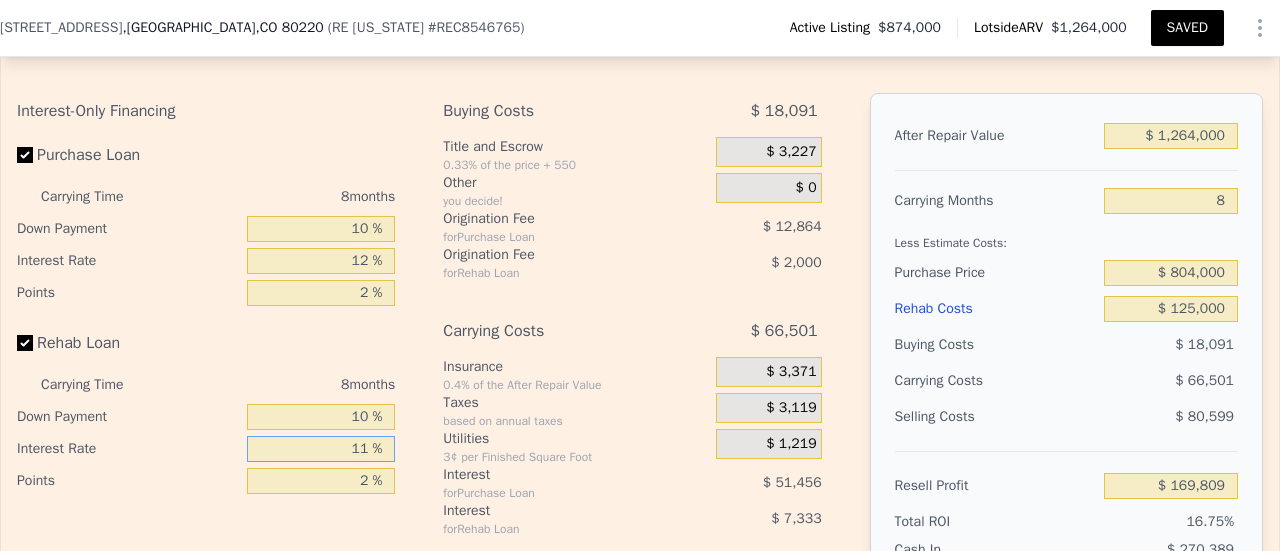 type on "11 %" 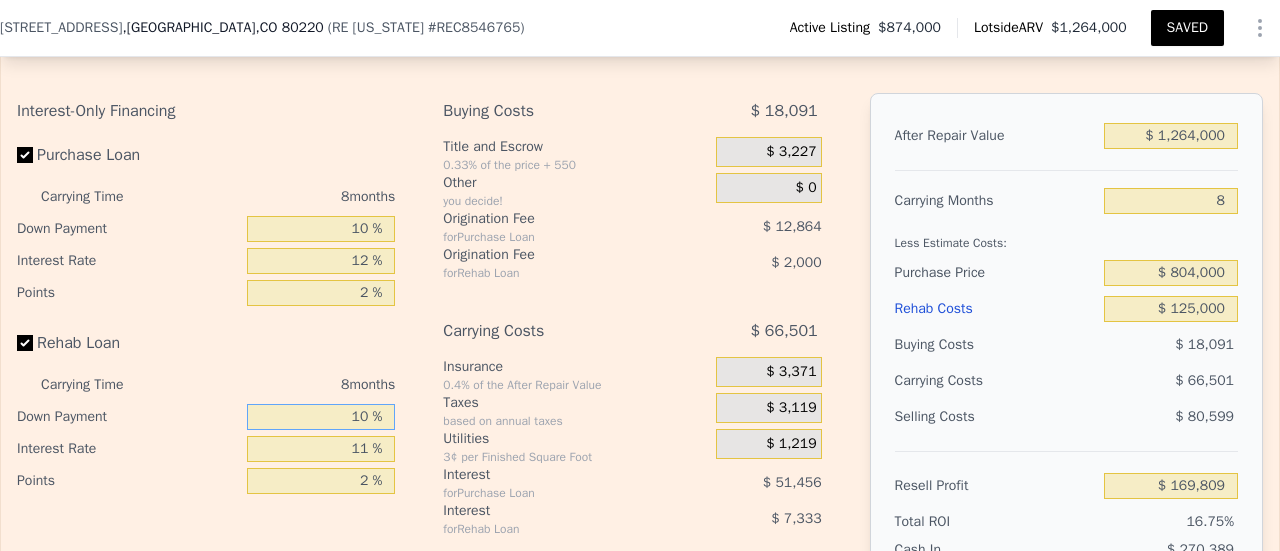 click on "10 %" at bounding box center [321, 417] 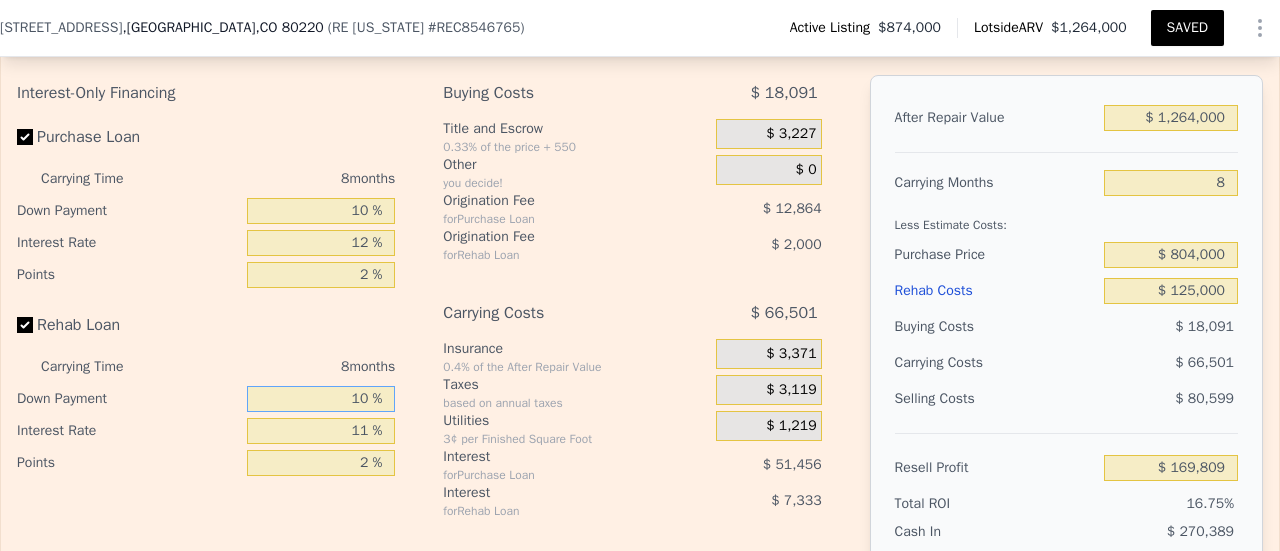scroll, scrollTop: 3402, scrollLeft: 0, axis: vertical 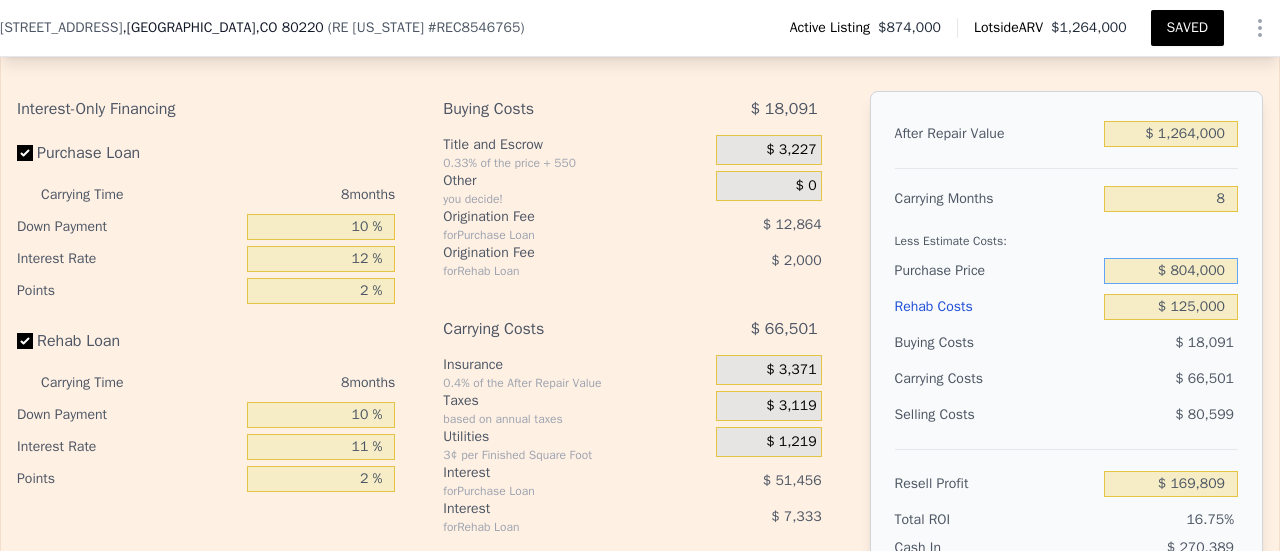 click on "$ 804,000" at bounding box center [1171, 271] 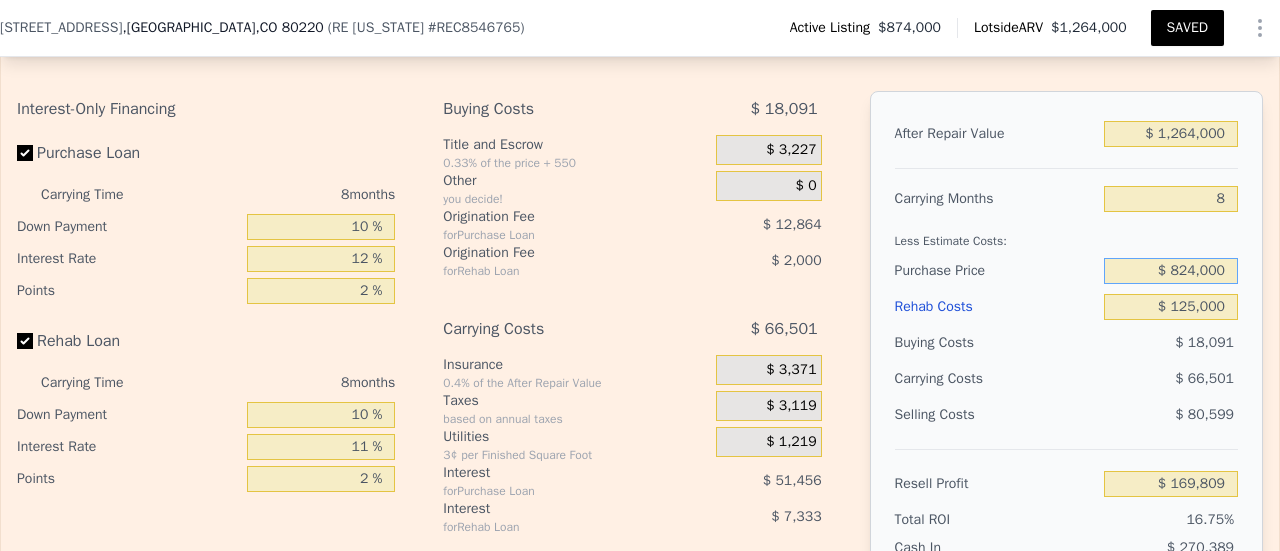 type on "$ 824,000" 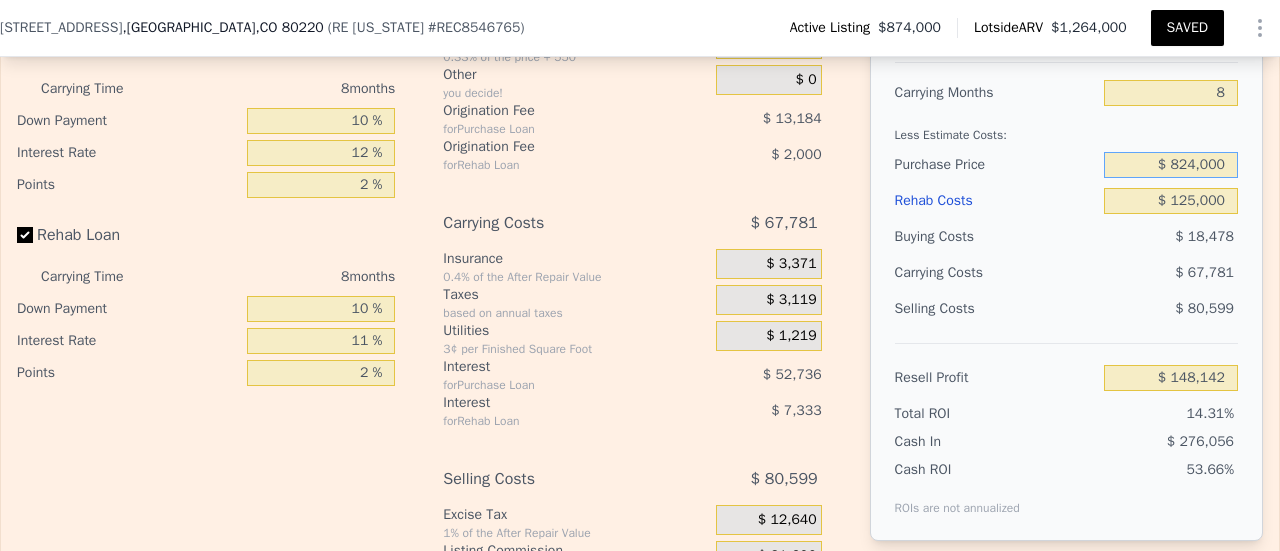 scroll, scrollTop: 3510, scrollLeft: 0, axis: vertical 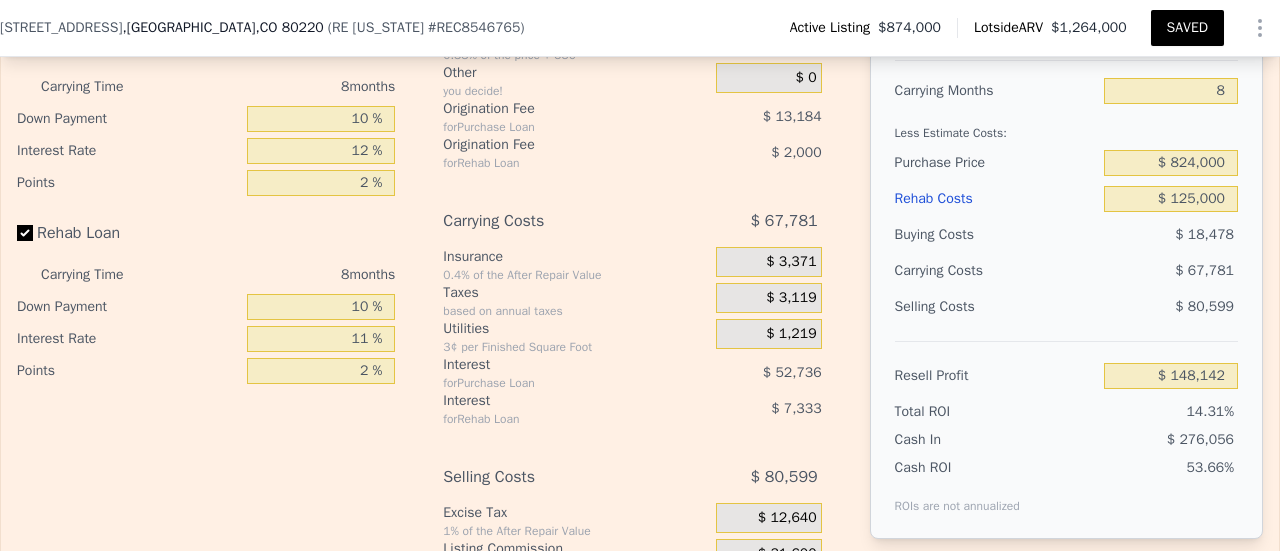 click at bounding box center (1260, 28) 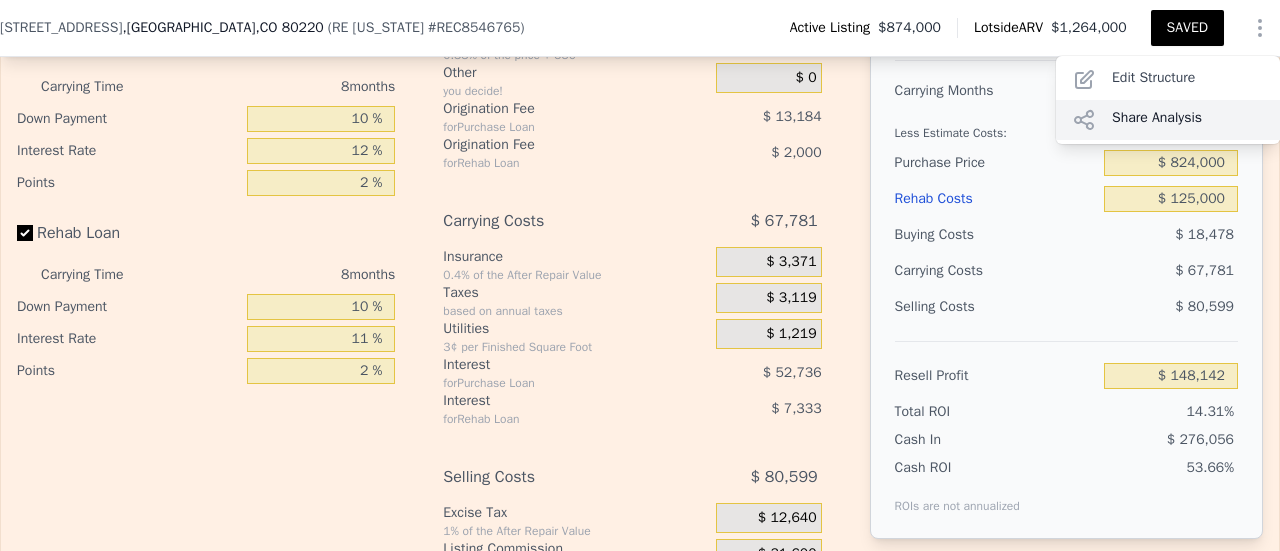 click on "Share Analysis" at bounding box center (1168, 120) 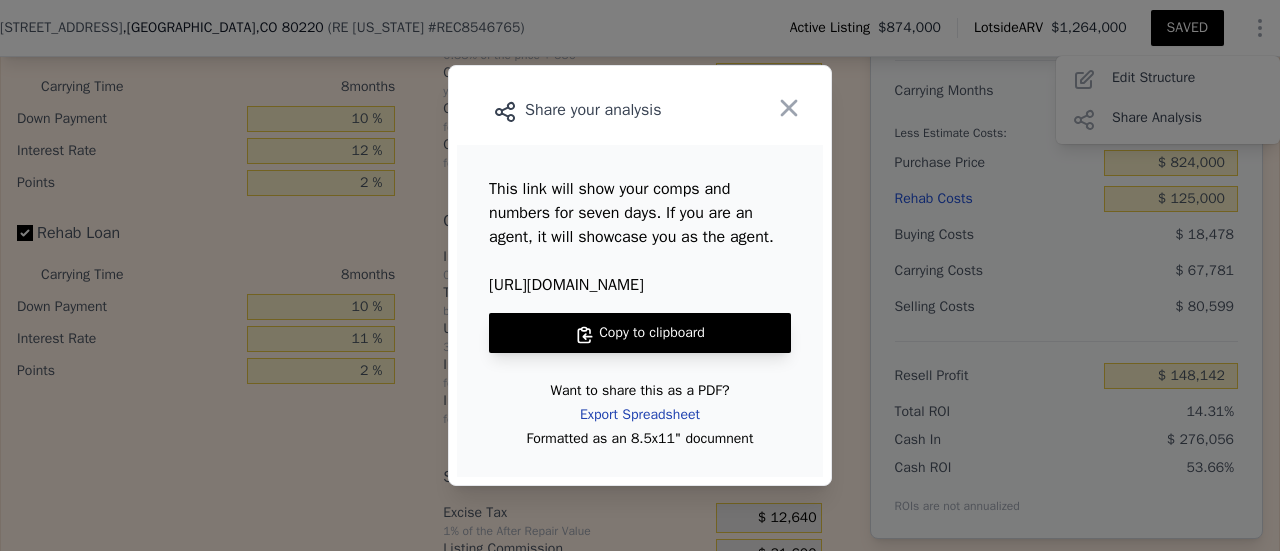click on "Export Spreadsheet" at bounding box center [640, 415] 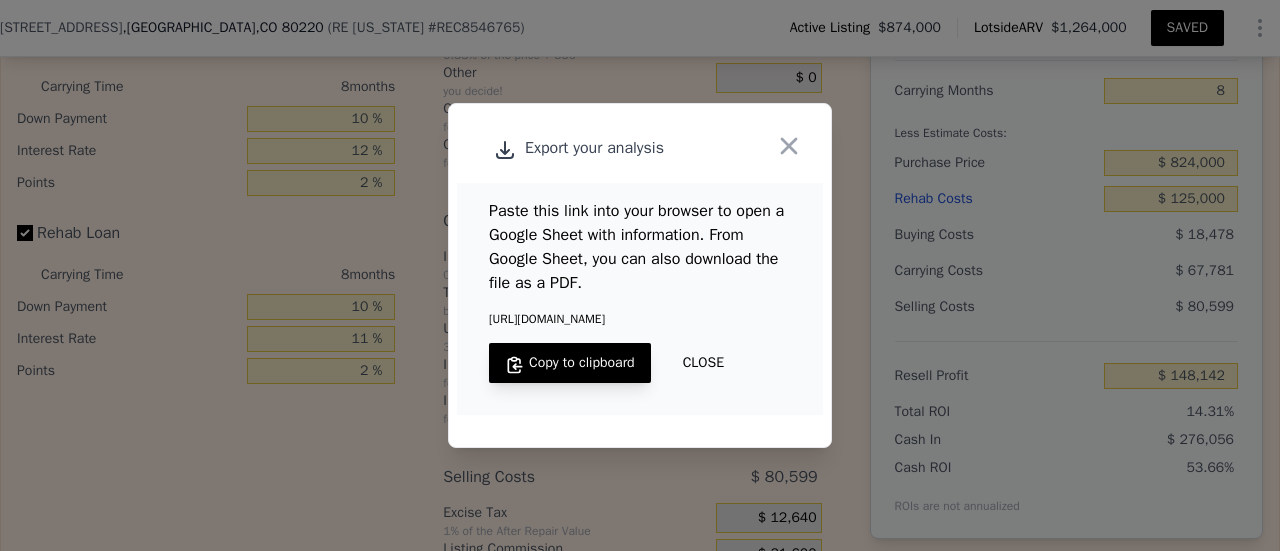 click on "Copy to clipboard" at bounding box center [570, 363] 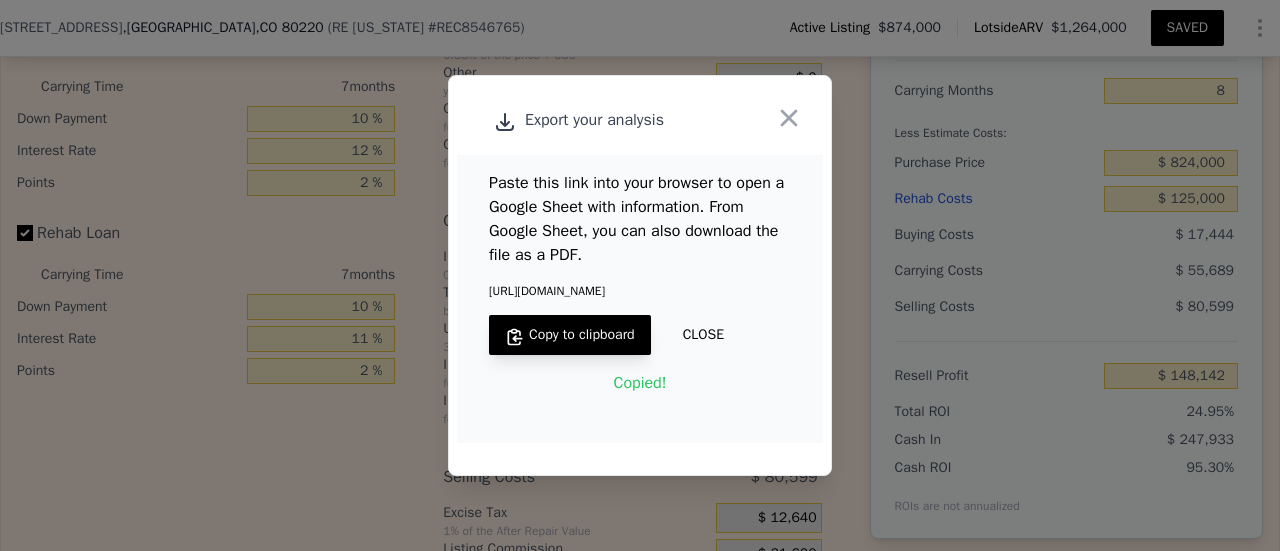 type on "7" 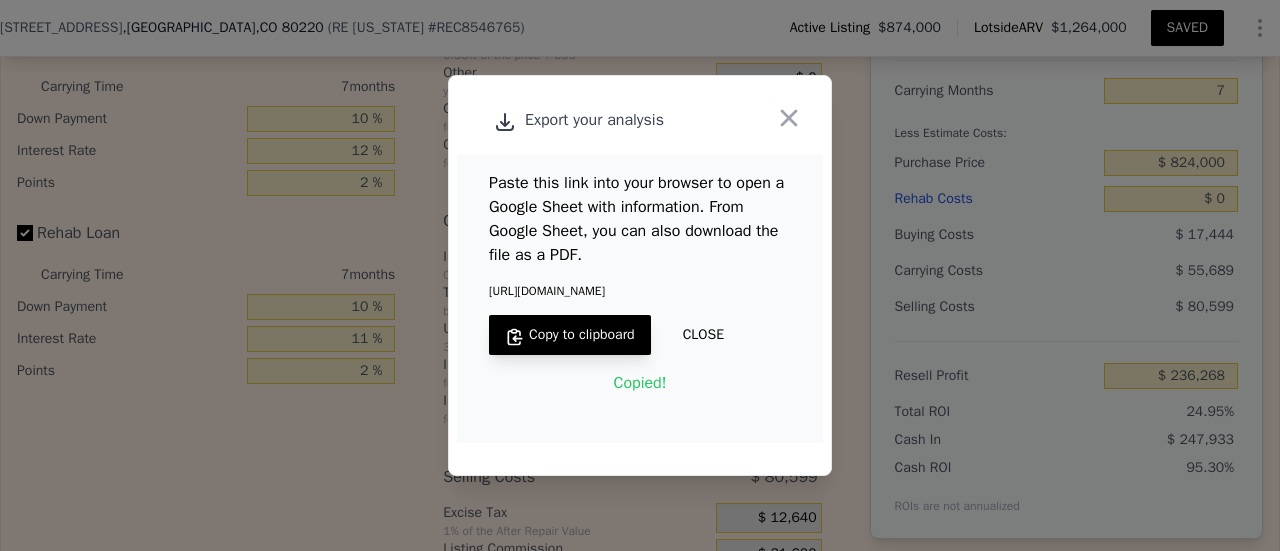 click on "CLOSE" at bounding box center (703, 335) 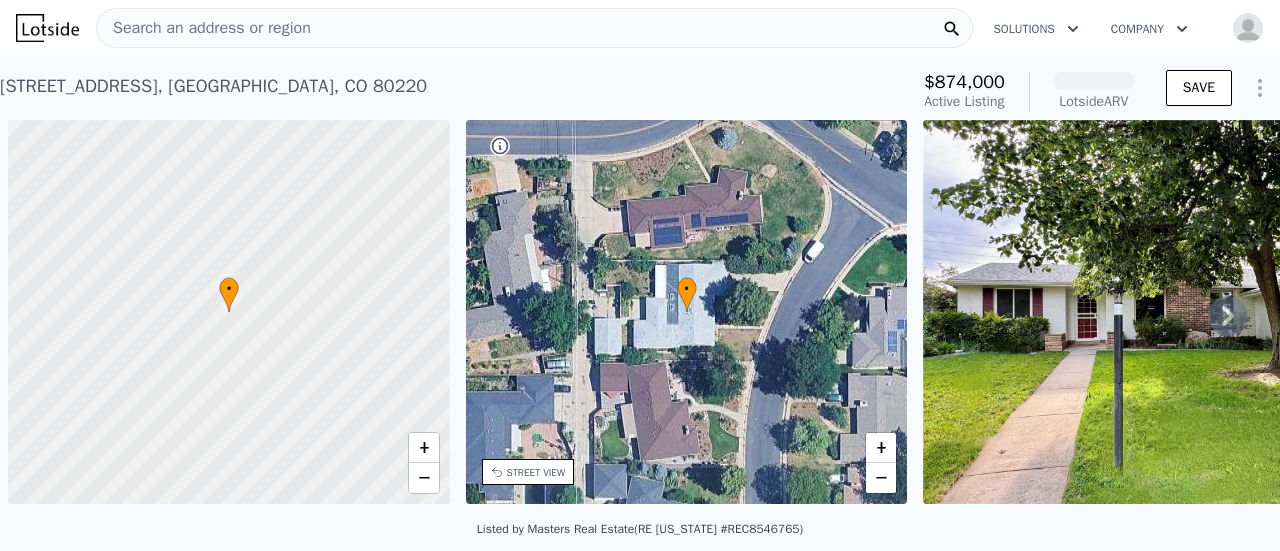 scroll, scrollTop: 0, scrollLeft: 0, axis: both 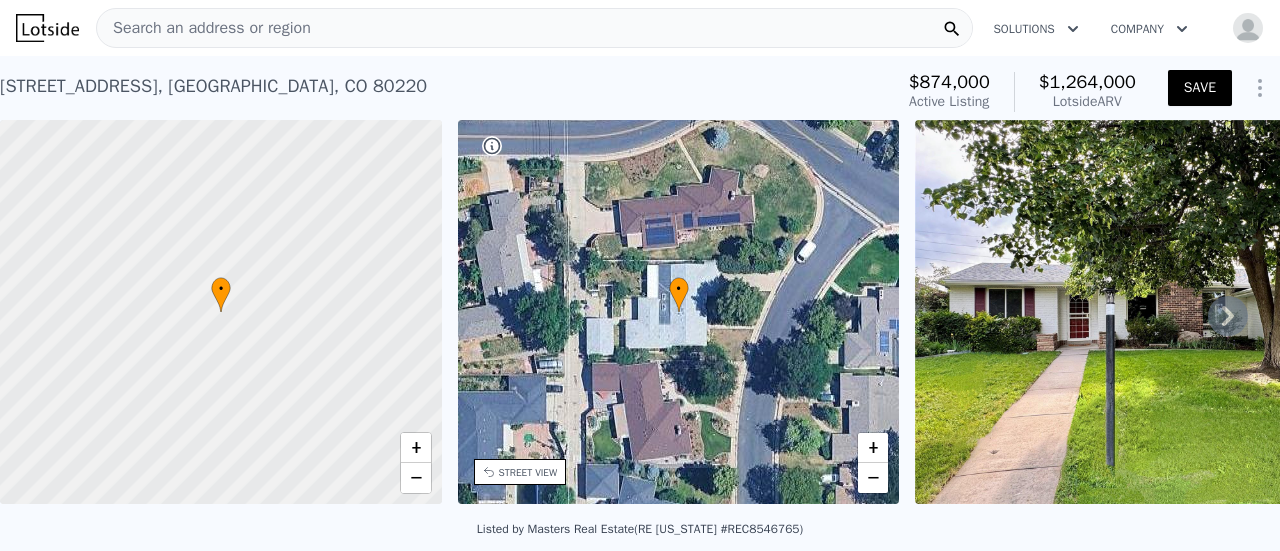 click 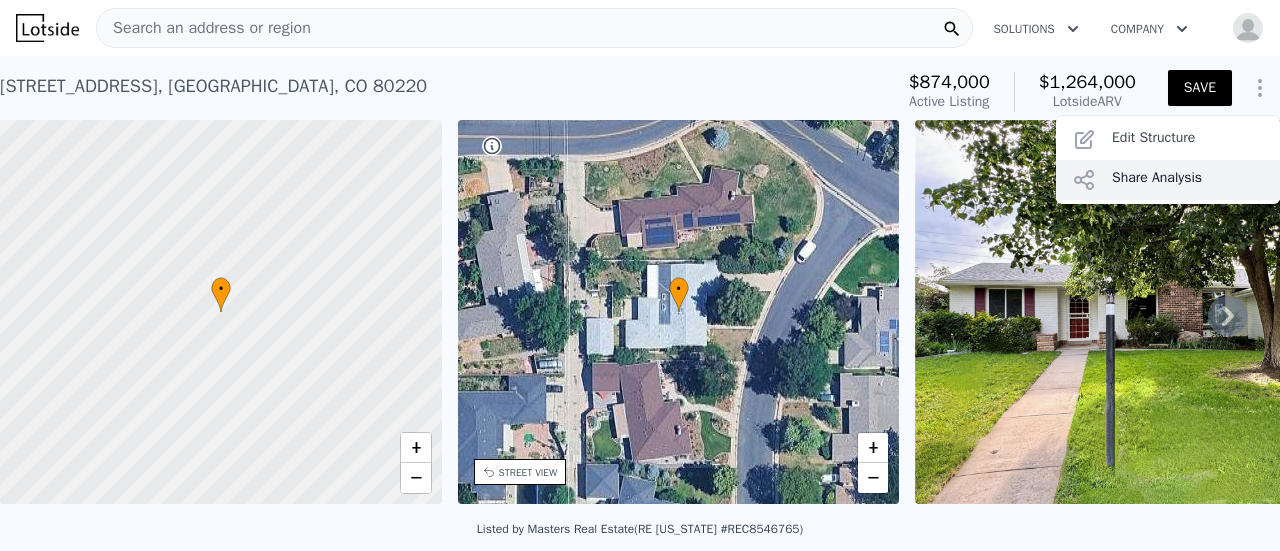 click on "Share Analysis" at bounding box center (1168, 180) 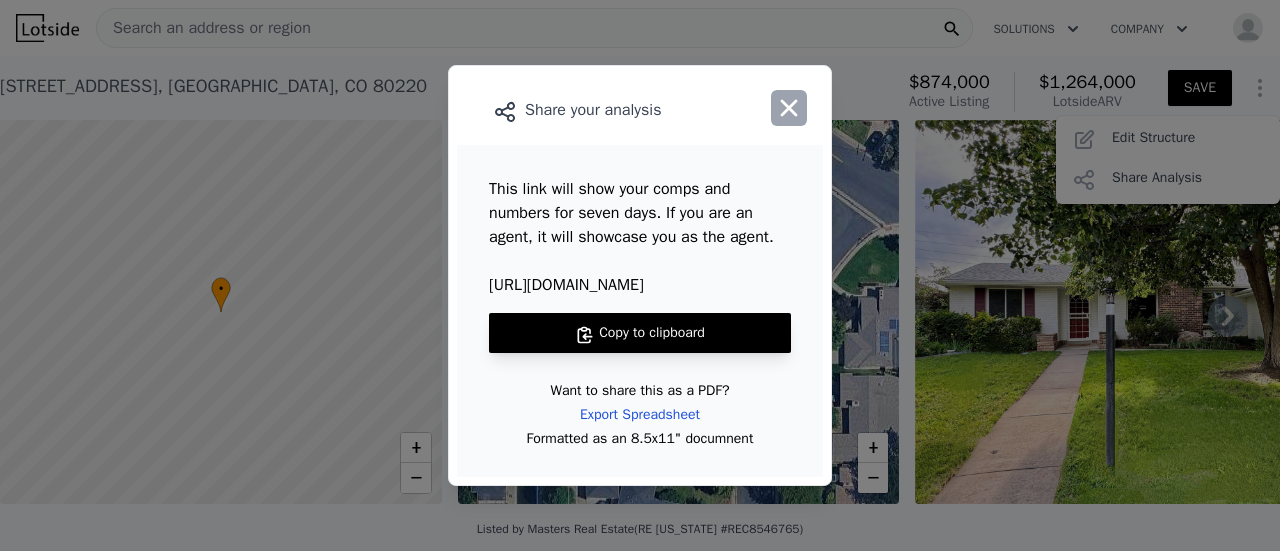 click 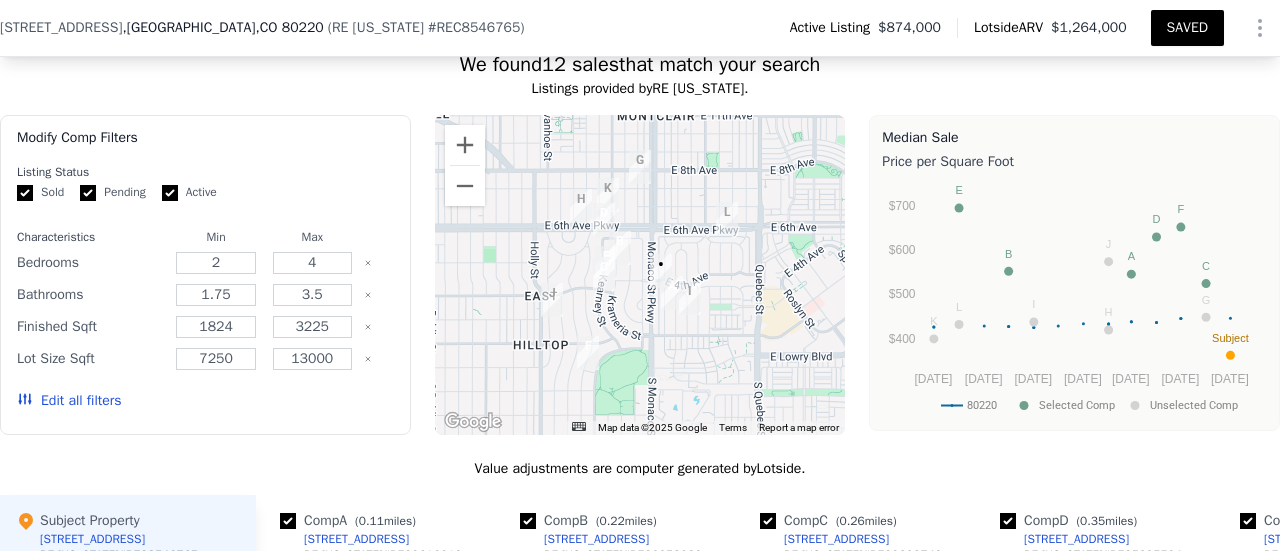 scroll, scrollTop: 2234, scrollLeft: 0, axis: vertical 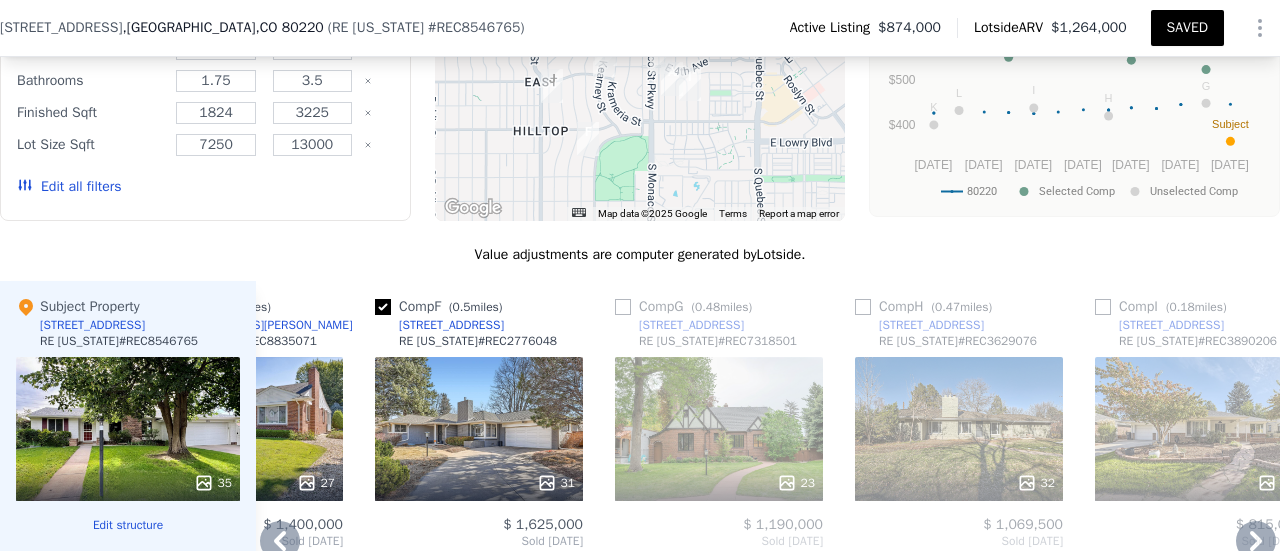 click at bounding box center (1103, 307) 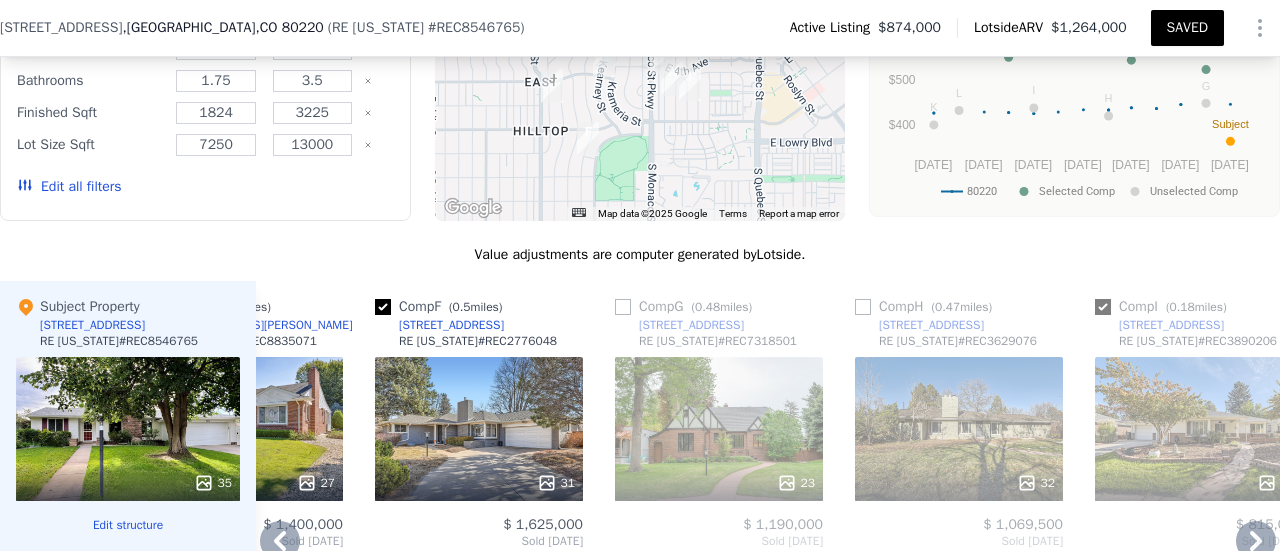 checkbox on "true" 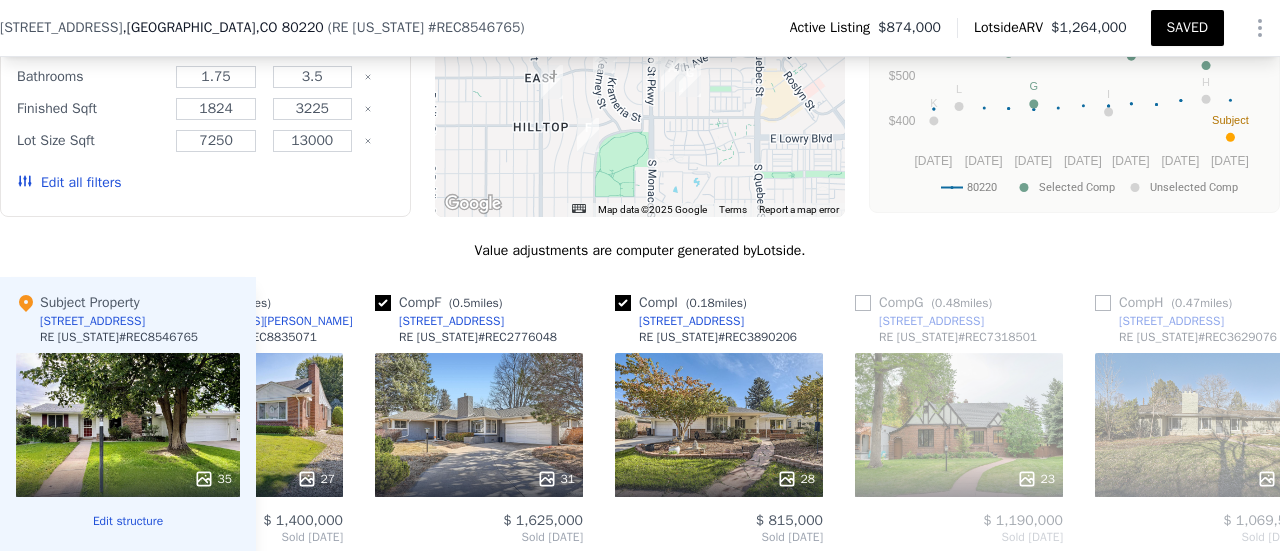 scroll, scrollTop: 2242, scrollLeft: 0, axis: vertical 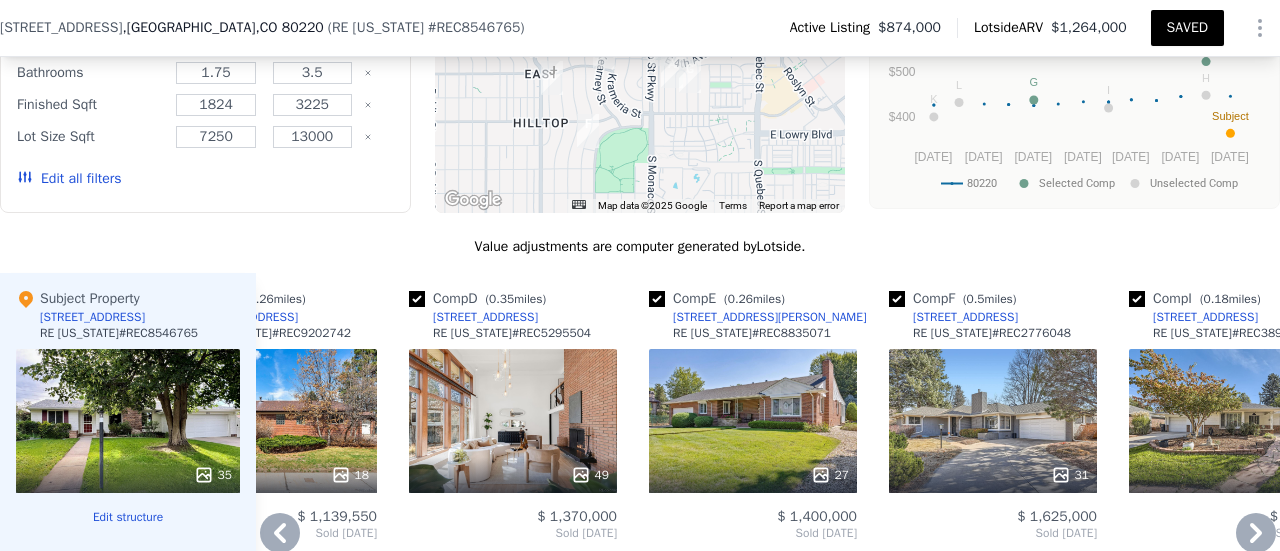 click at bounding box center (417, 299) 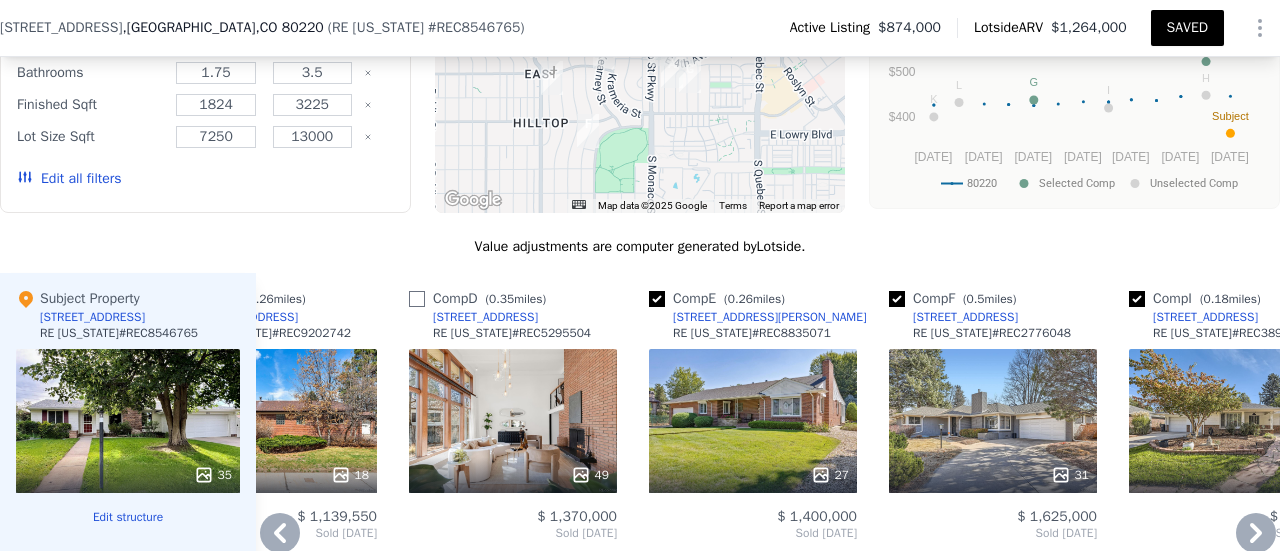 checkbox on "false" 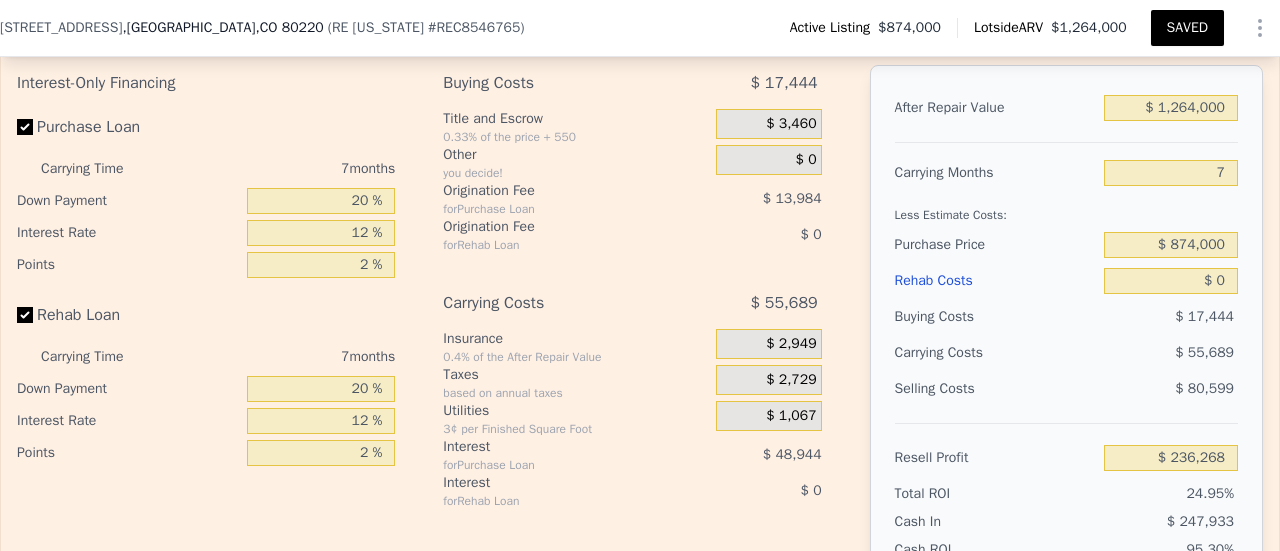 scroll, scrollTop: 3426, scrollLeft: 0, axis: vertical 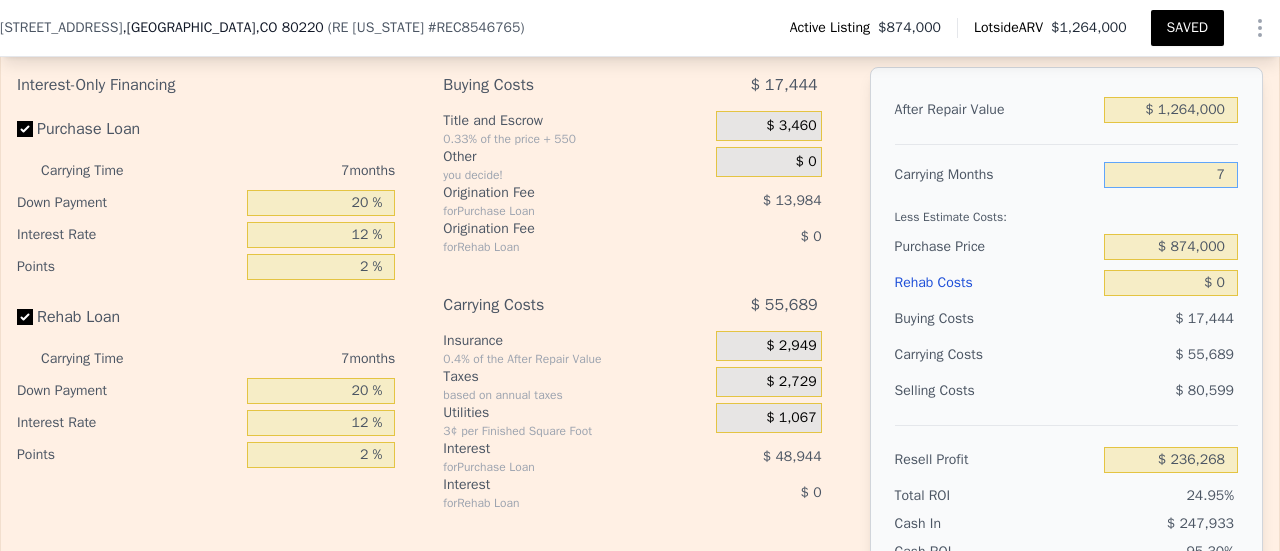 click on "7" at bounding box center [1171, 175] 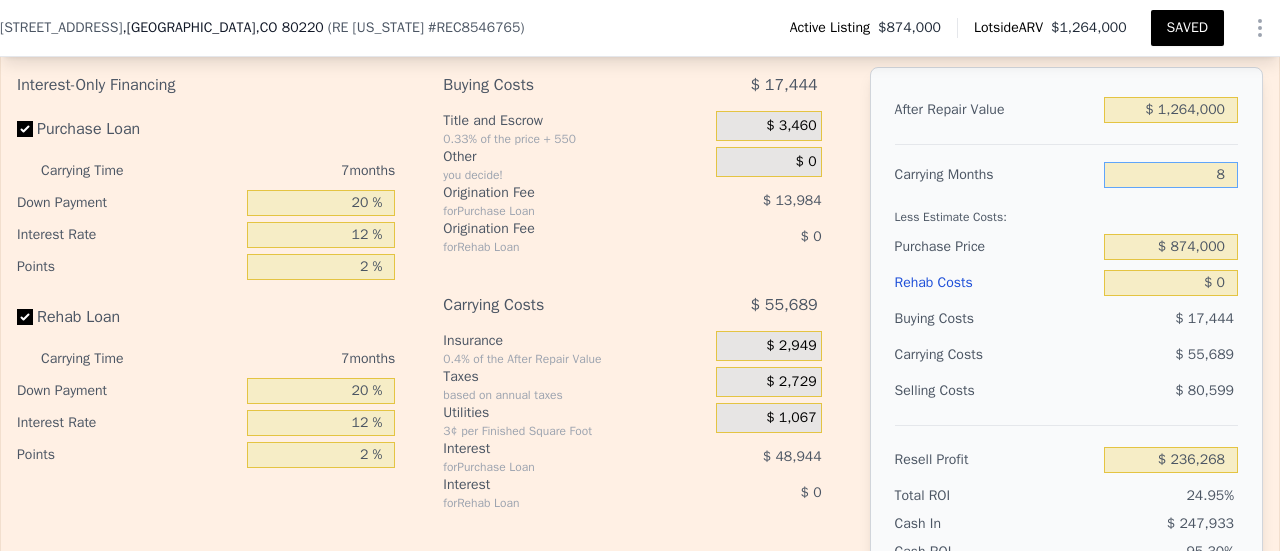 type on "$ 228,312" 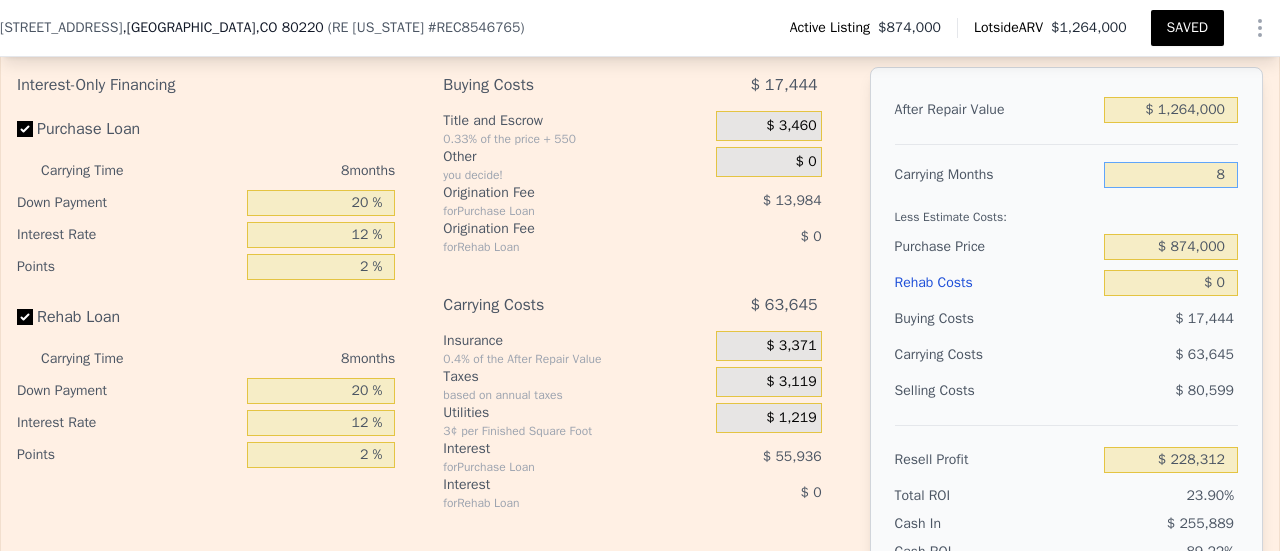 type on "8" 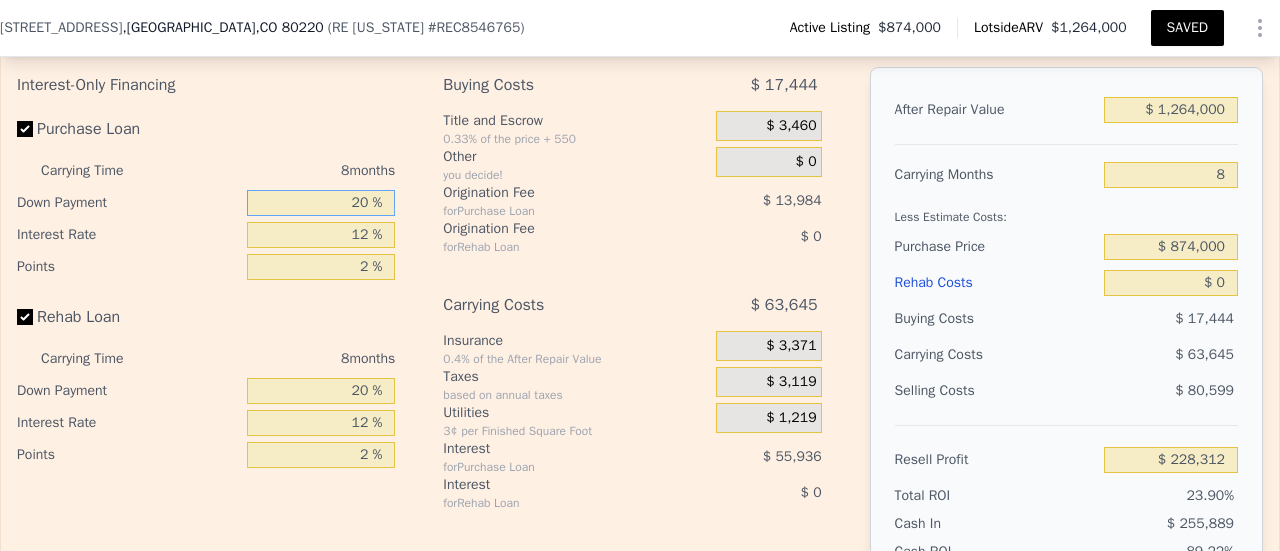 click on "20 %" at bounding box center [321, 203] 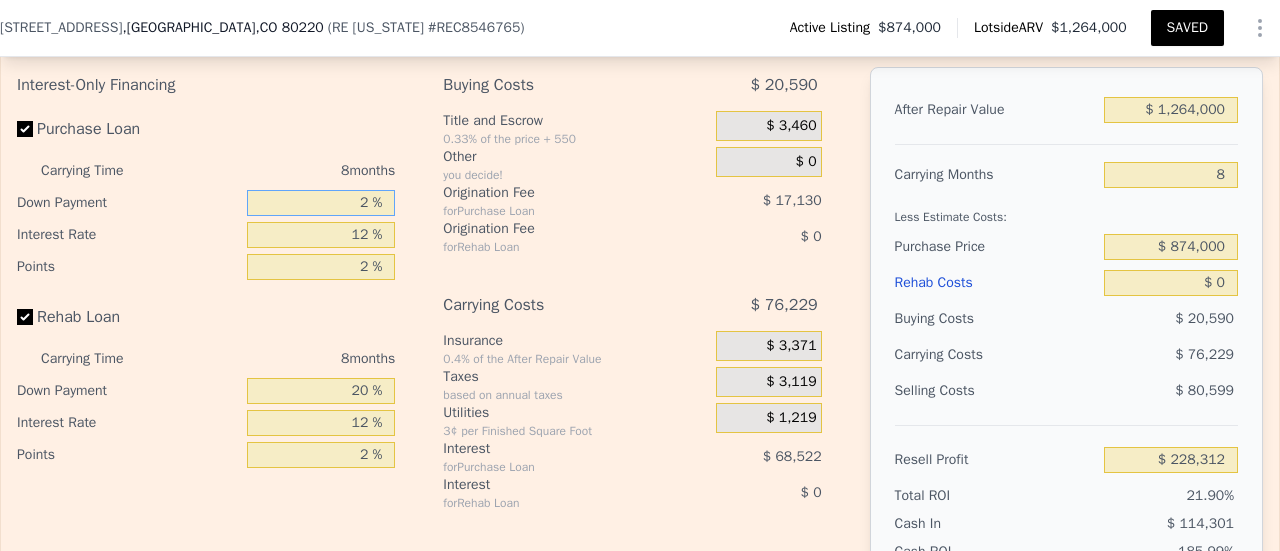 type on "$ 212,582" 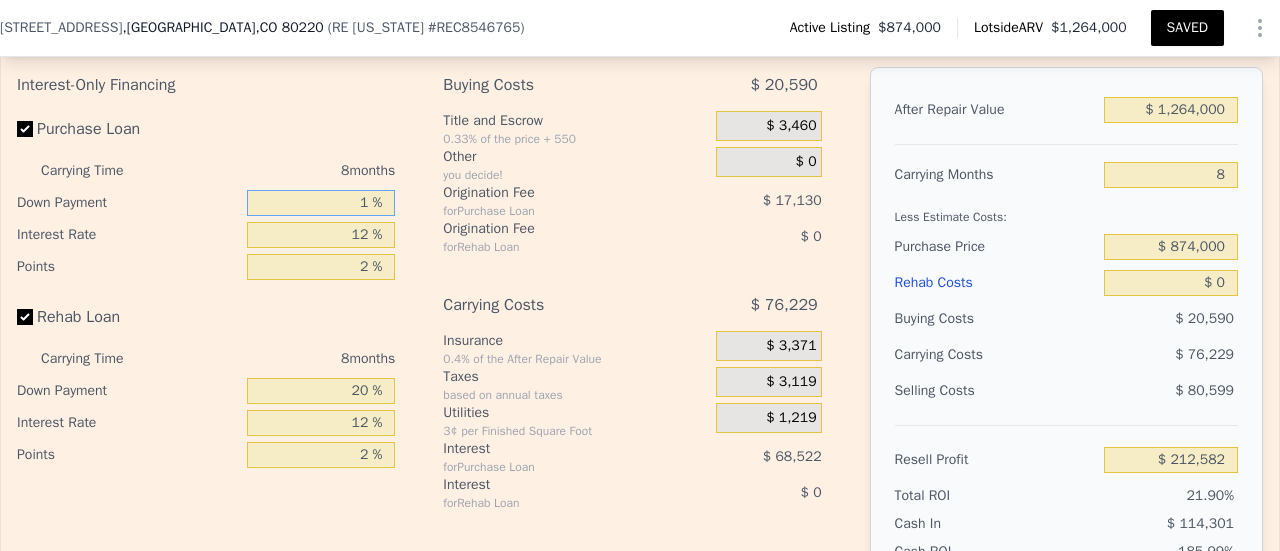 type on "10 %" 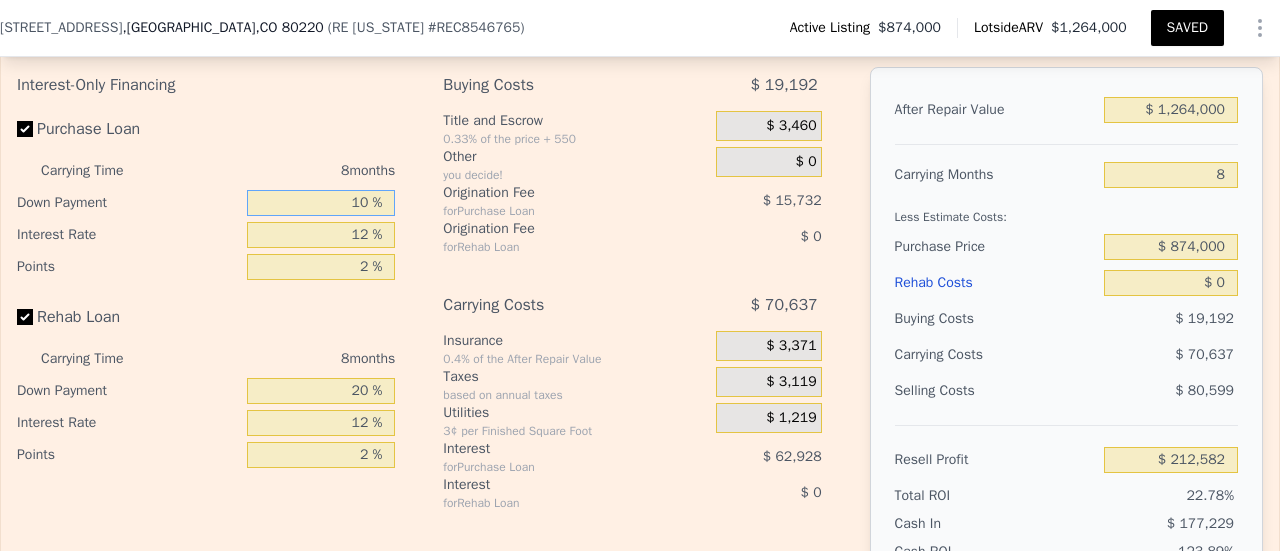 type on "$ 219,572" 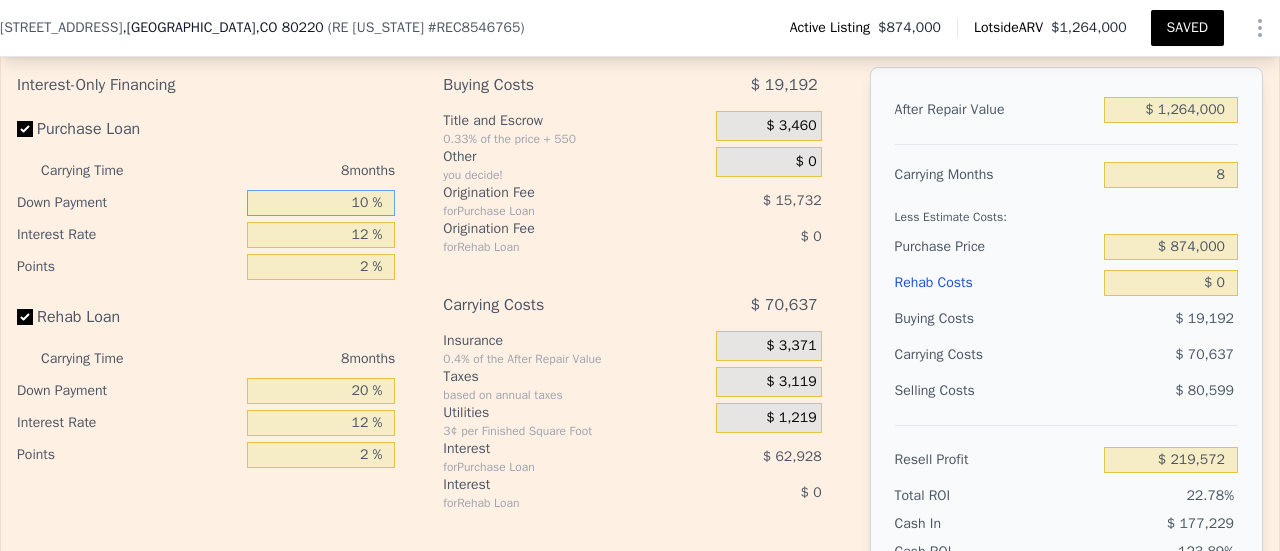 type on "10 %" 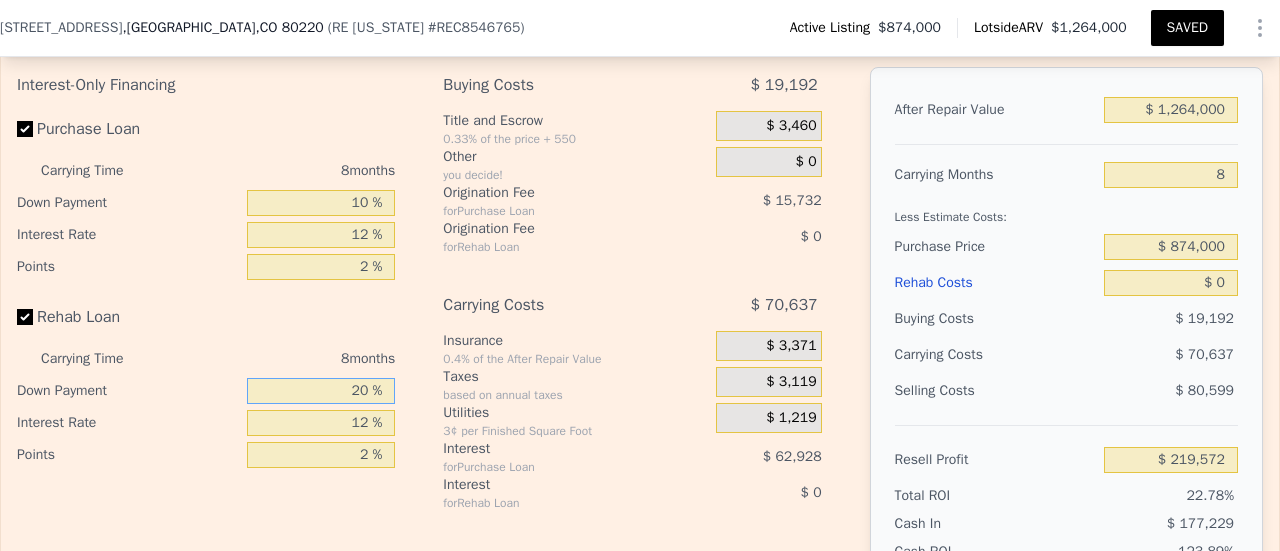 click on "20 %" at bounding box center [321, 391] 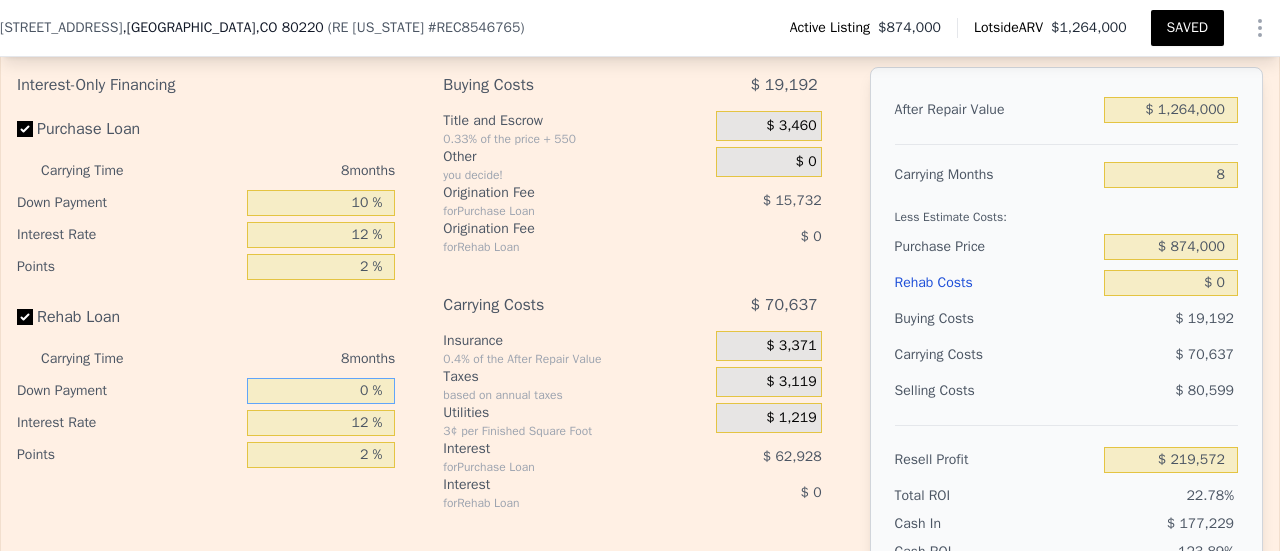 type on "0 %" 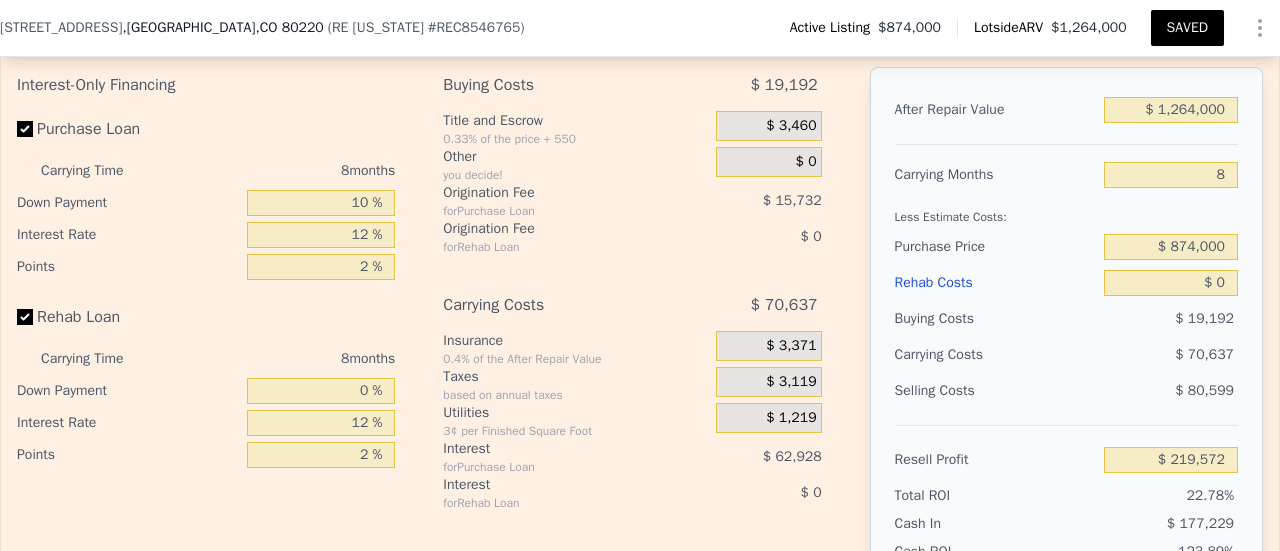 click on "$ 874,000" at bounding box center [1171, 247] 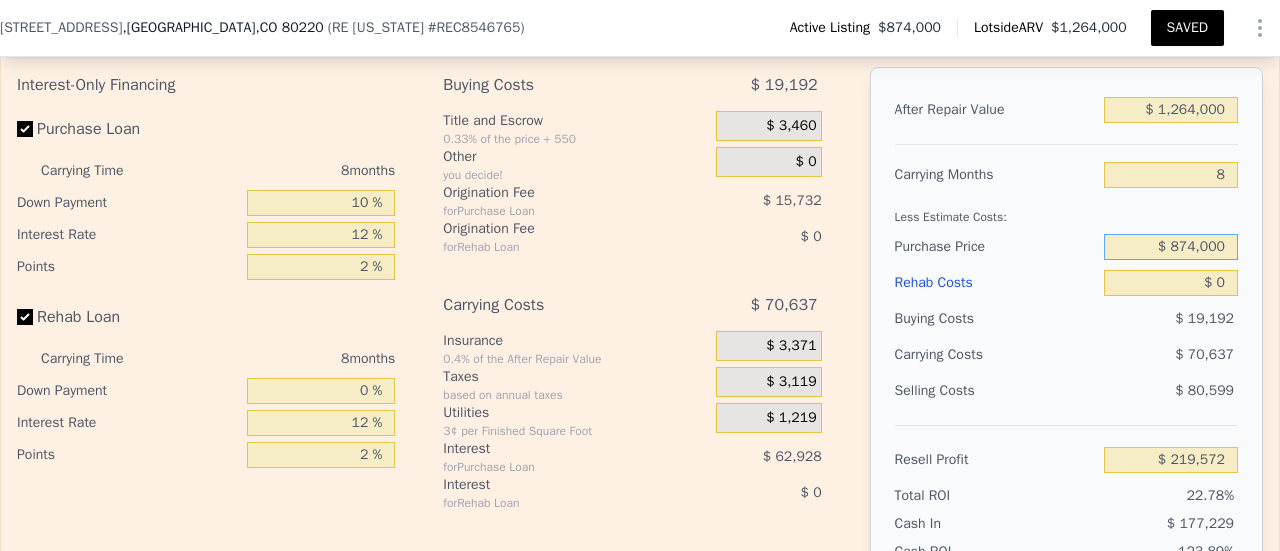 click on "$ 874,000" at bounding box center (1171, 247) 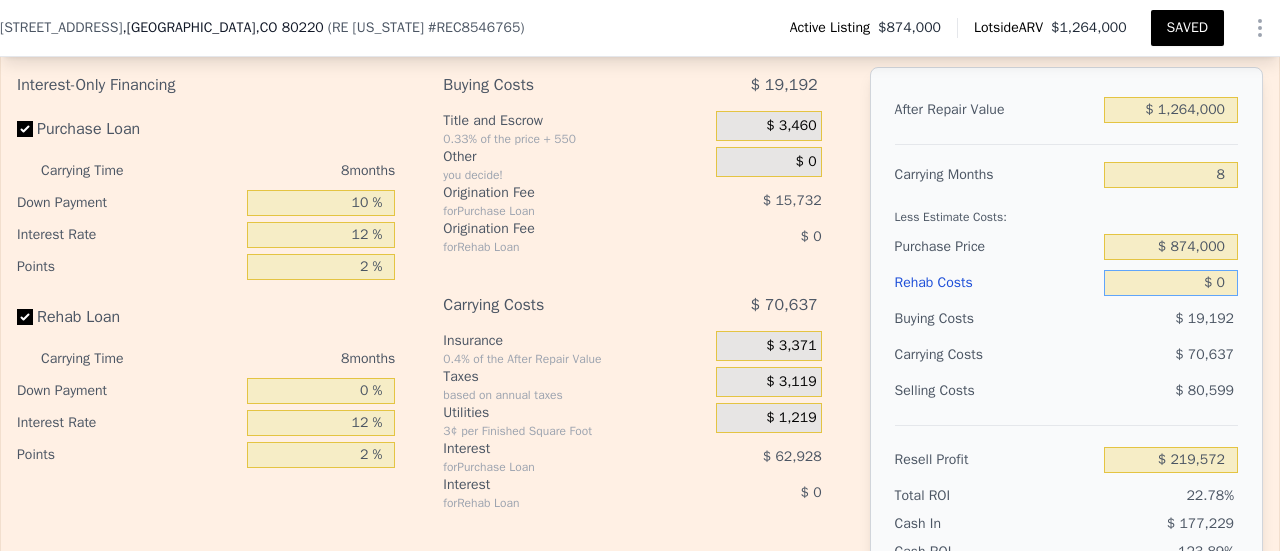 click on "$ 0" at bounding box center [1171, 283] 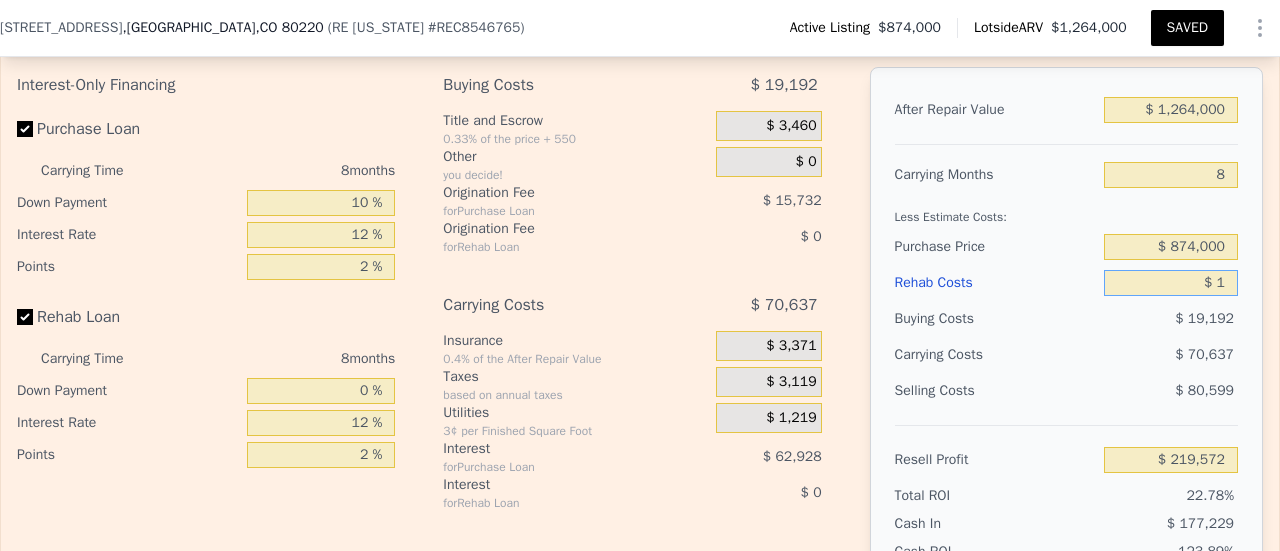 type on "$ 219,571" 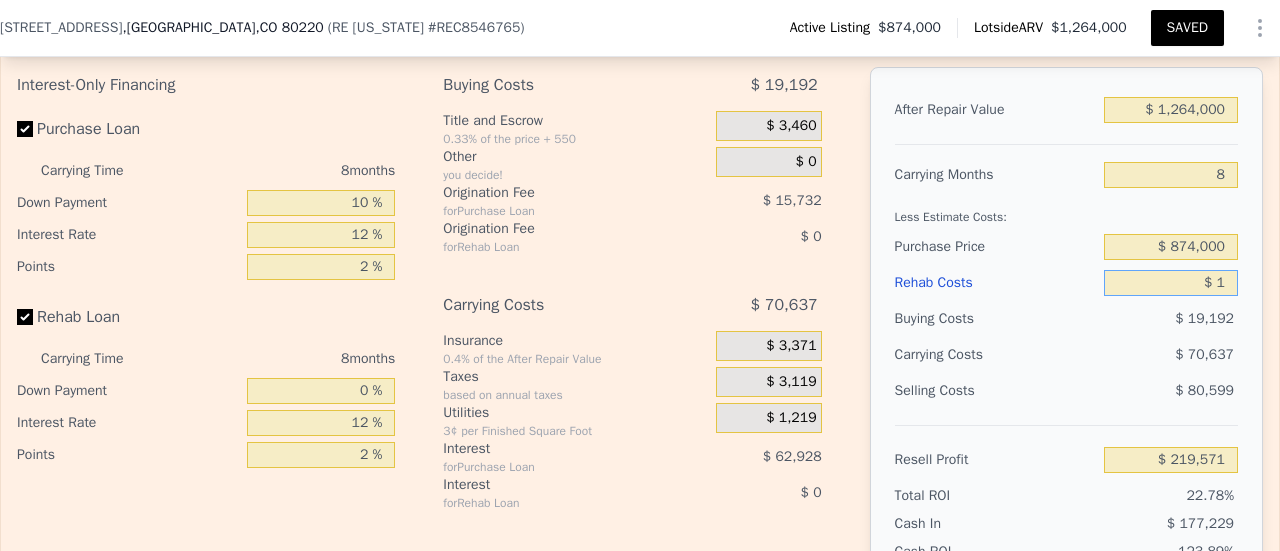 type on "$ 12" 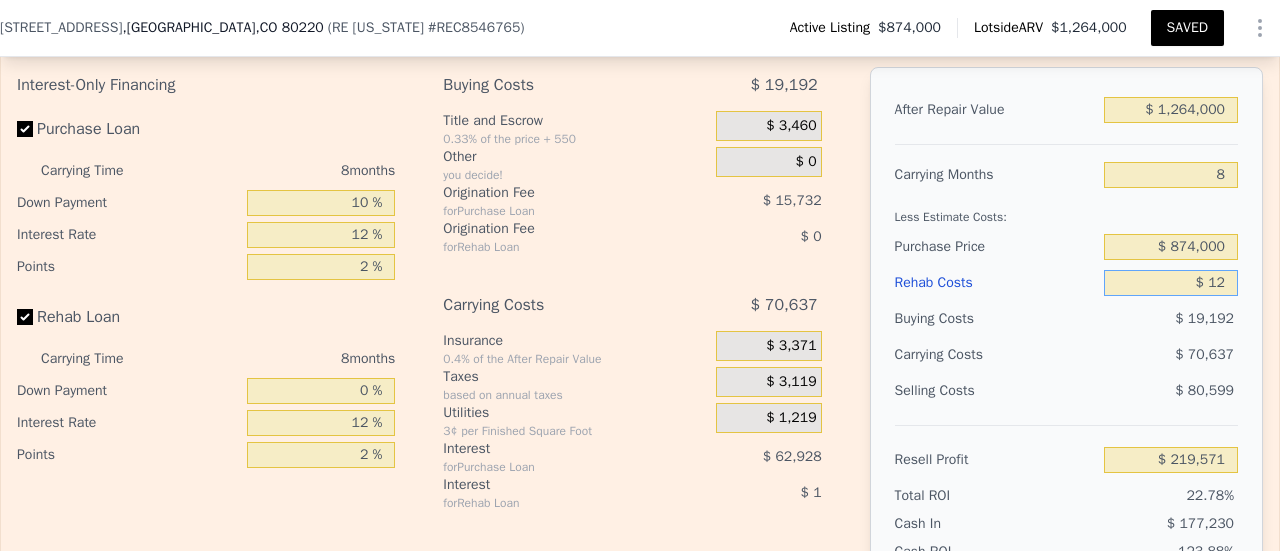 type on "$ 219,560" 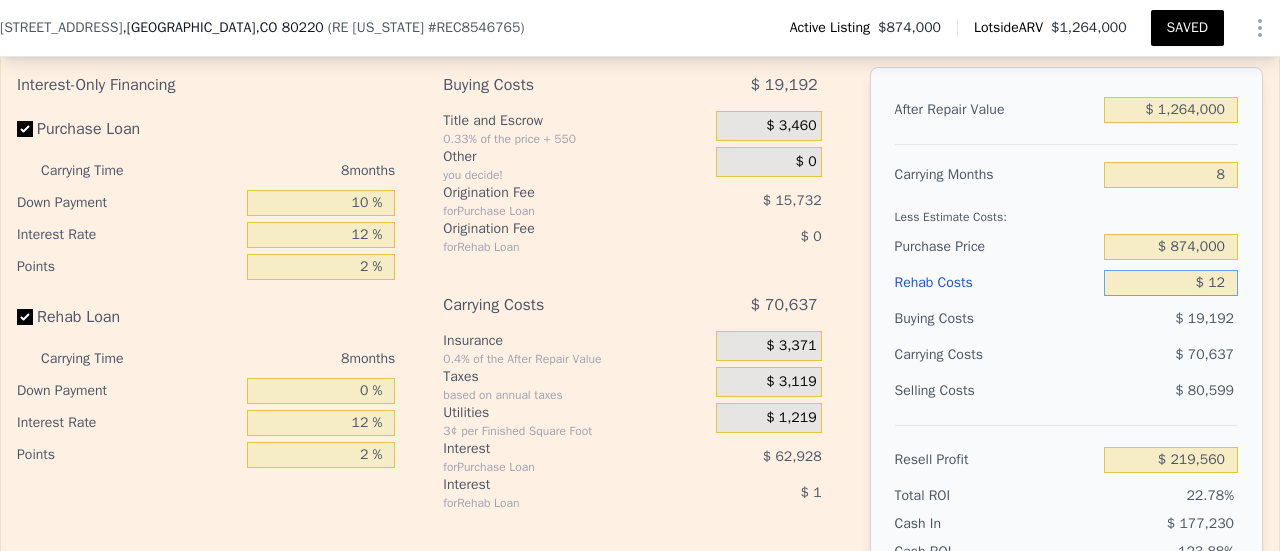 type on "$ 1" 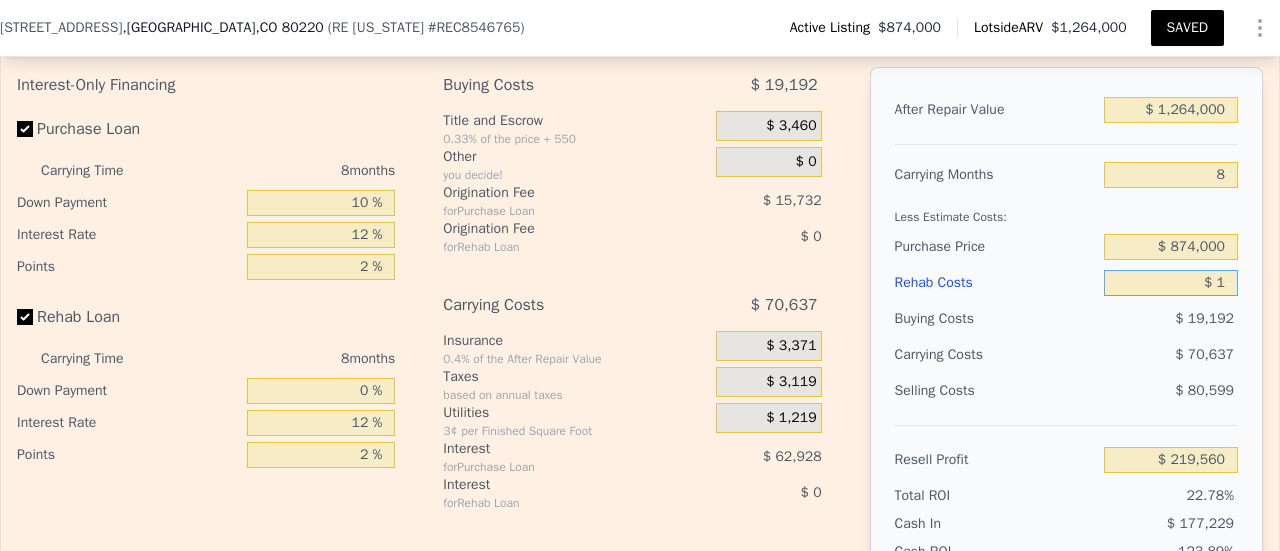 type on "$ 219,571" 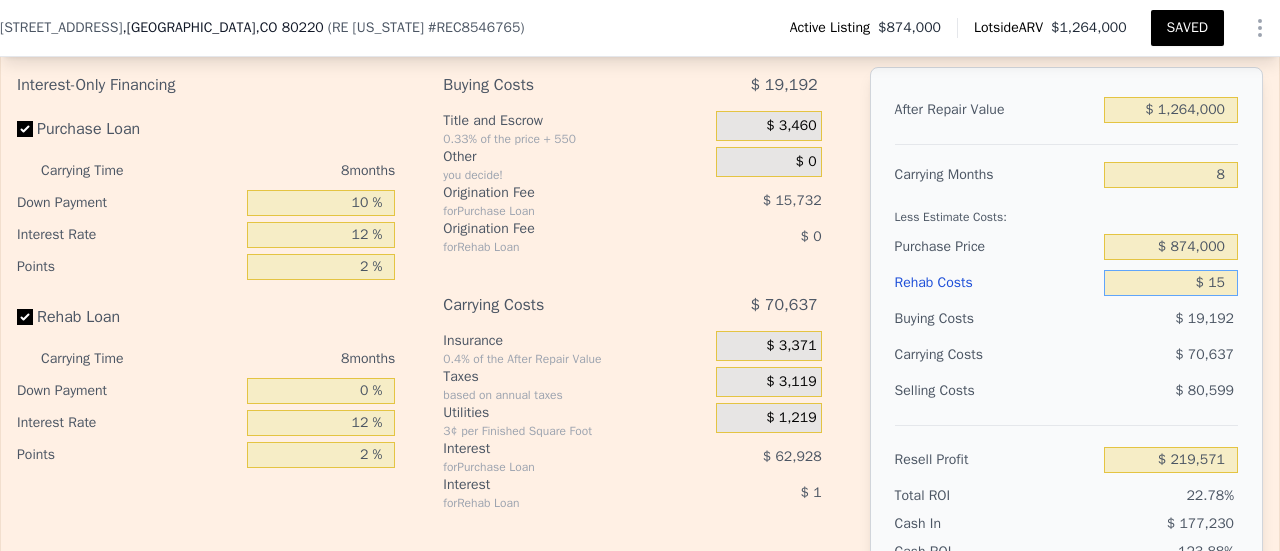 type on "$ 150" 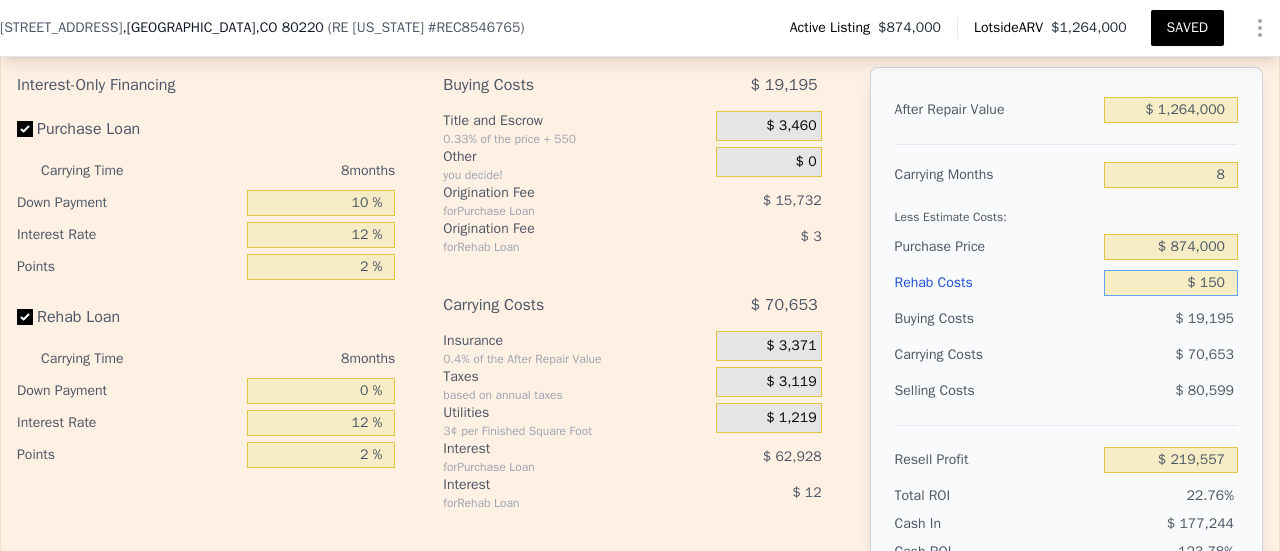 type on "$ 219,403" 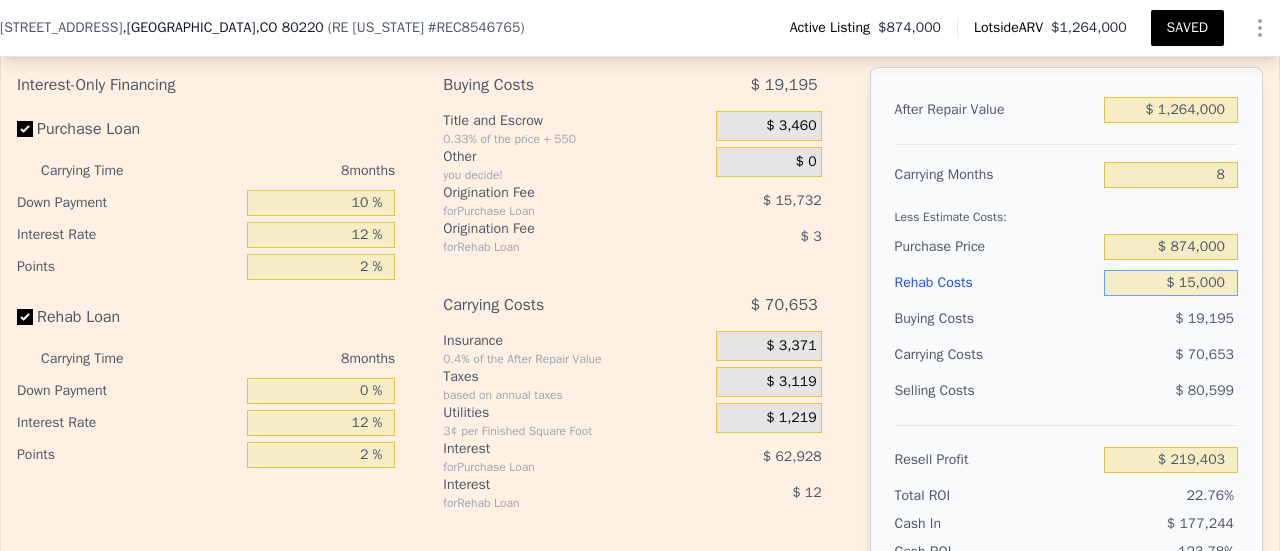 type on "$ 150,000" 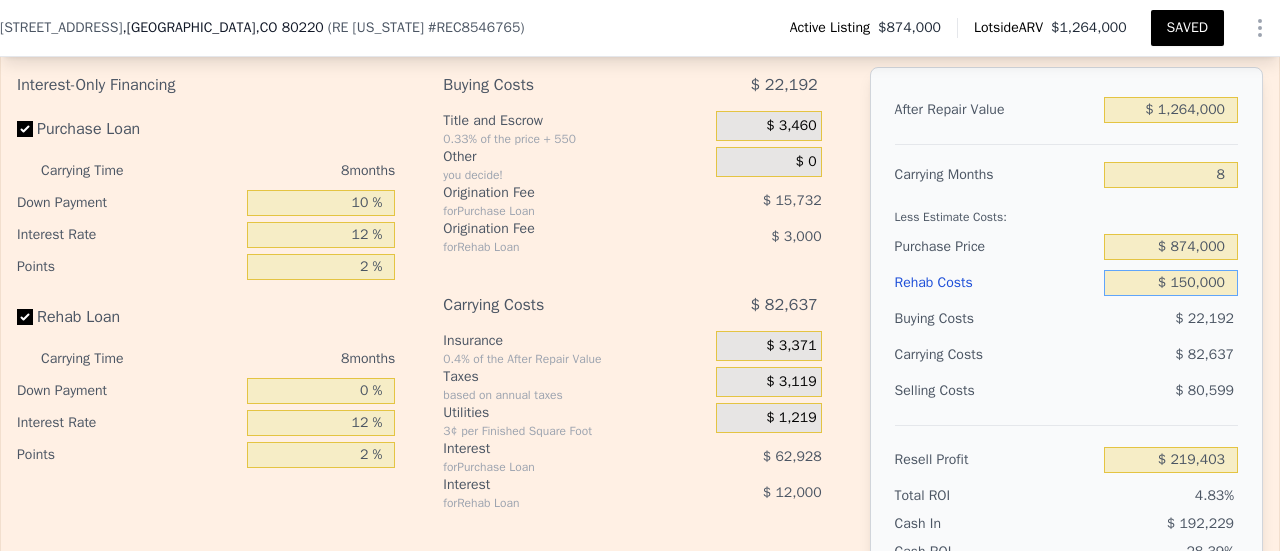 type on "$ 54,572" 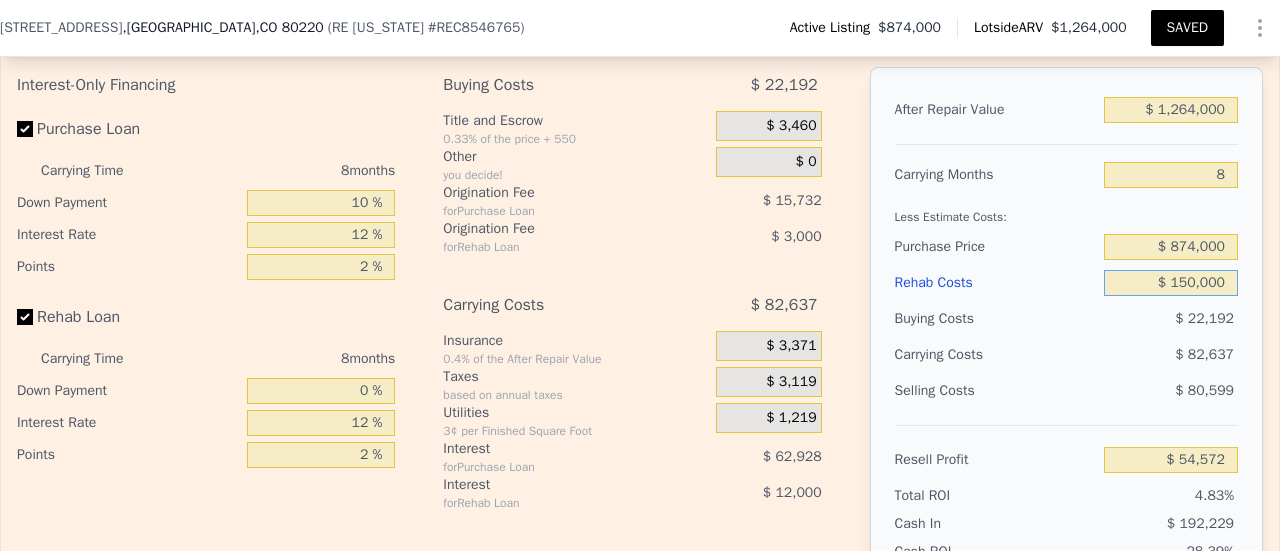 type on "$ 150,000" 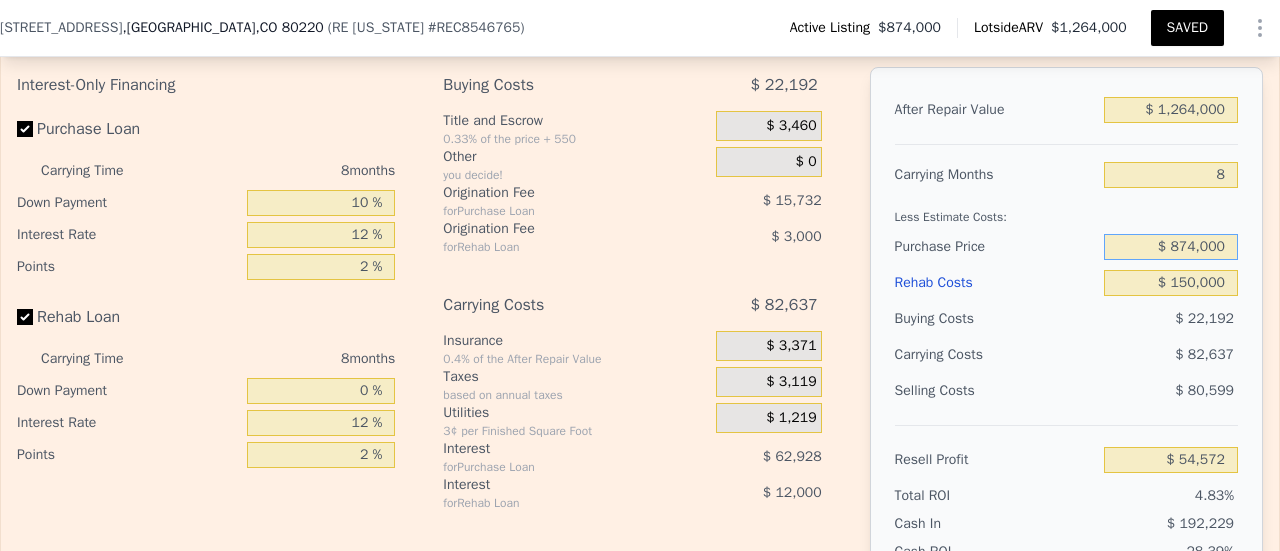 click on "$ 874,000" at bounding box center [1171, 247] 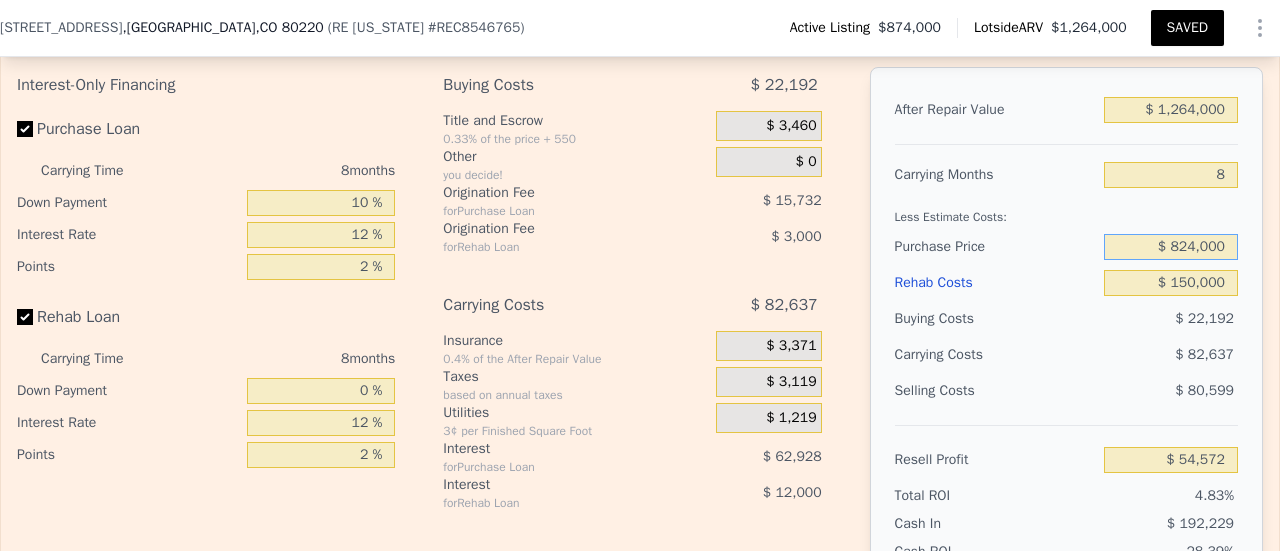 type on "$ 824,000" 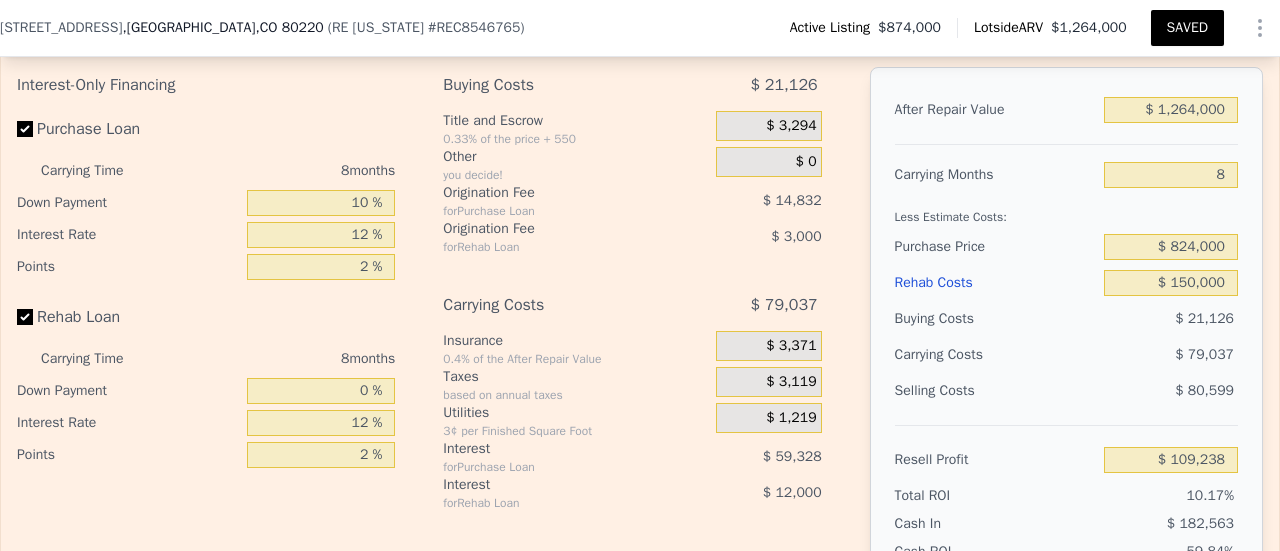 click 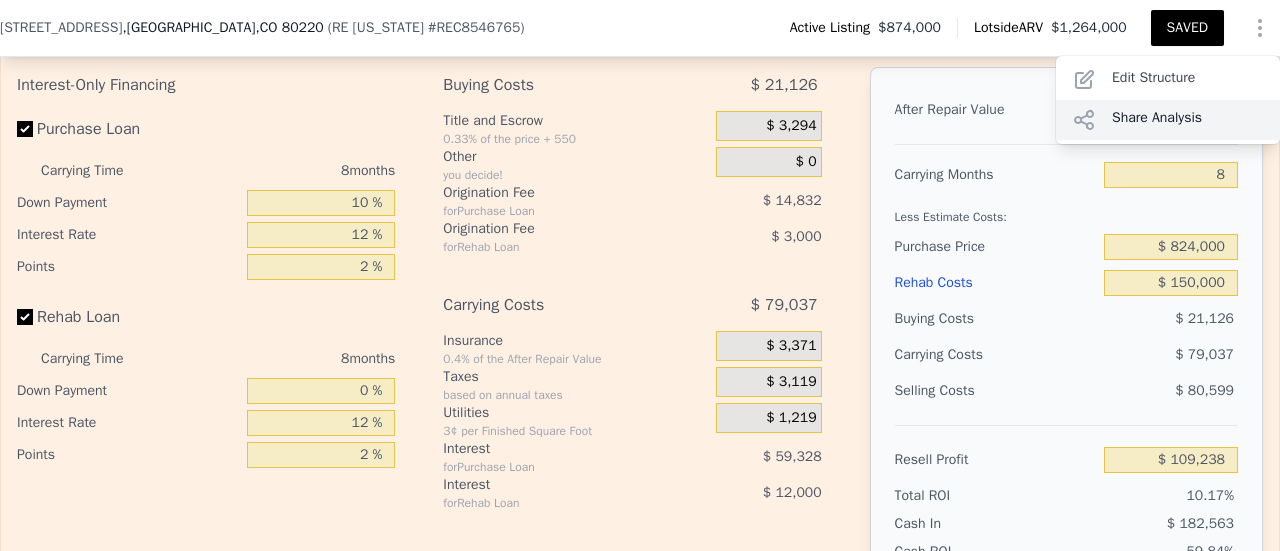 click on "Share Analysis" at bounding box center [1168, 120] 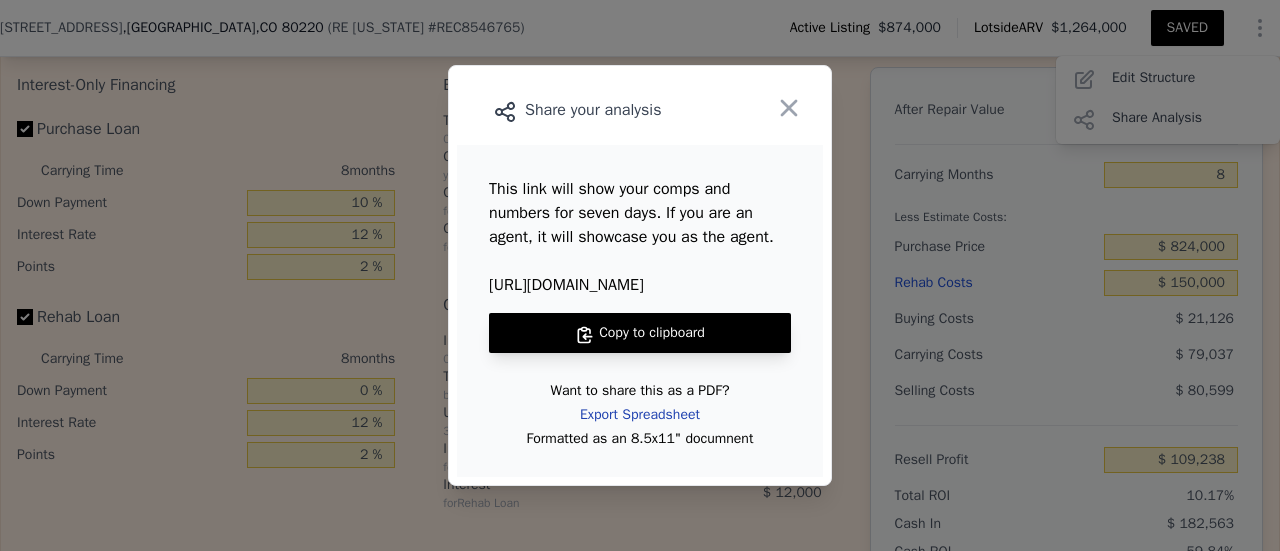 click on "Export Spreadsheet" at bounding box center [640, 415] 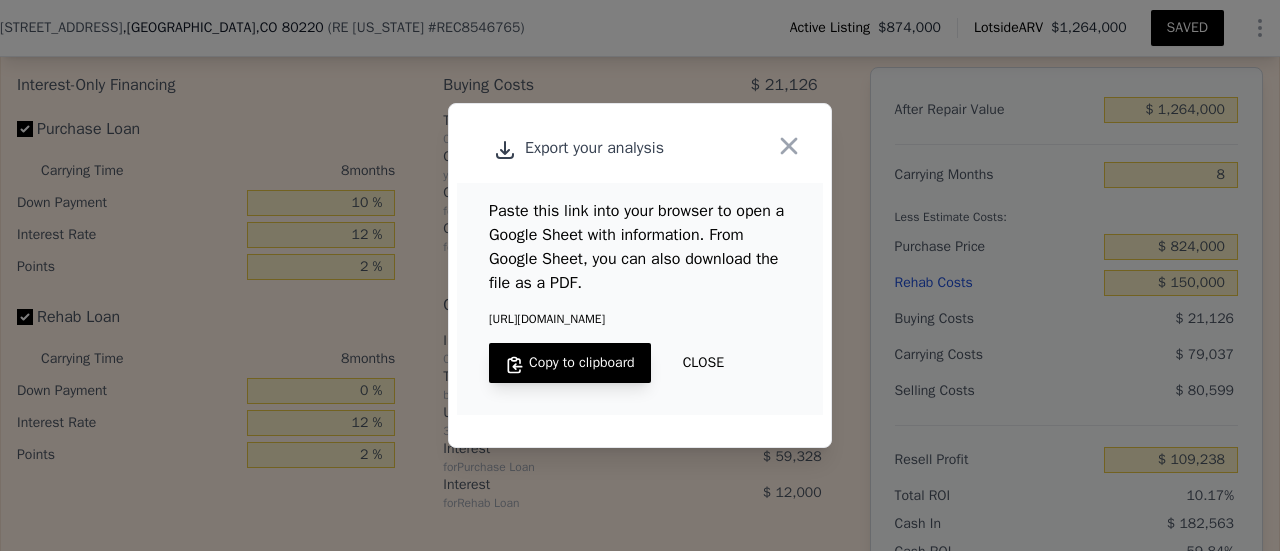 click on "Copy to clipboard" at bounding box center (570, 363) 